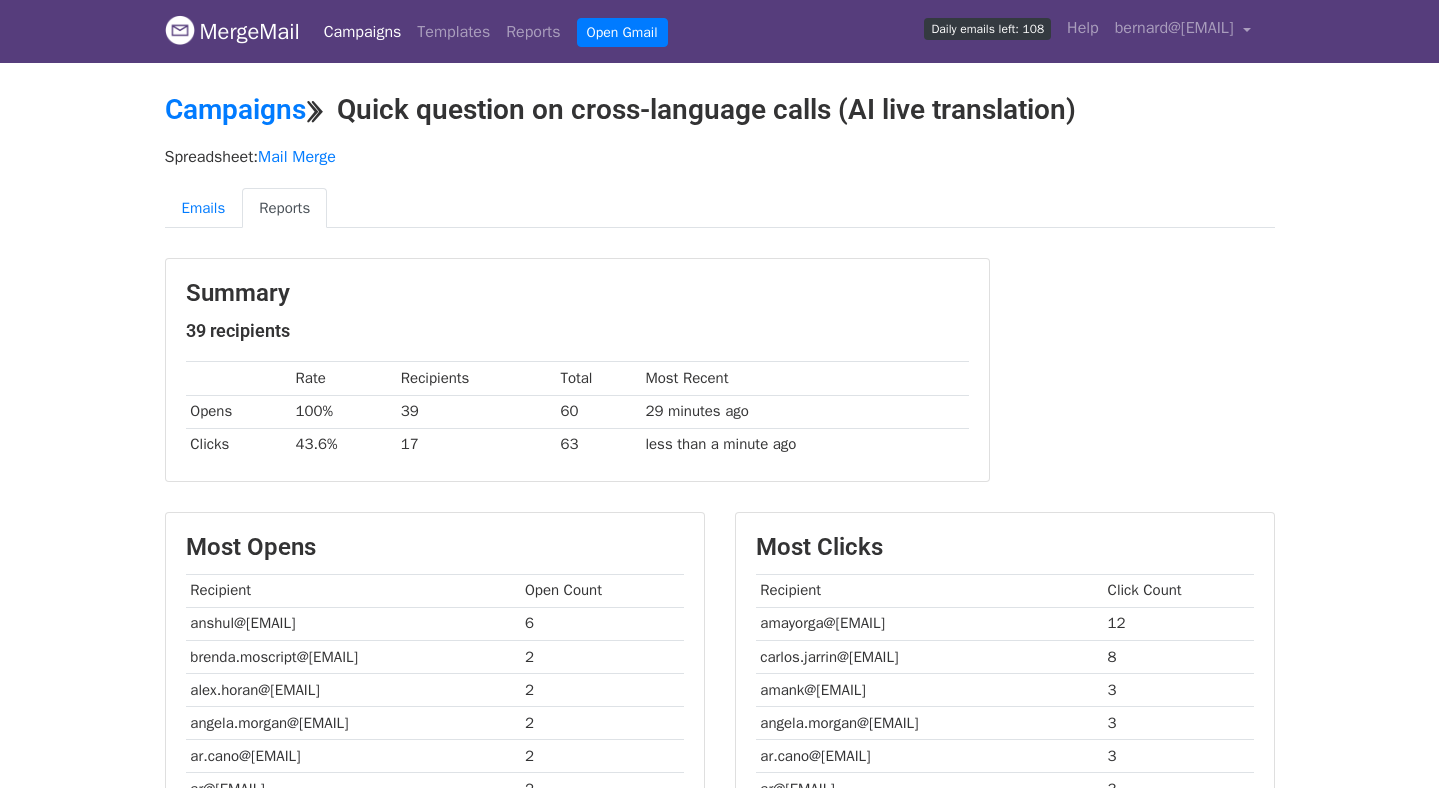 scroll, scrollTop: 0, scrollLeft: 0, axis: both 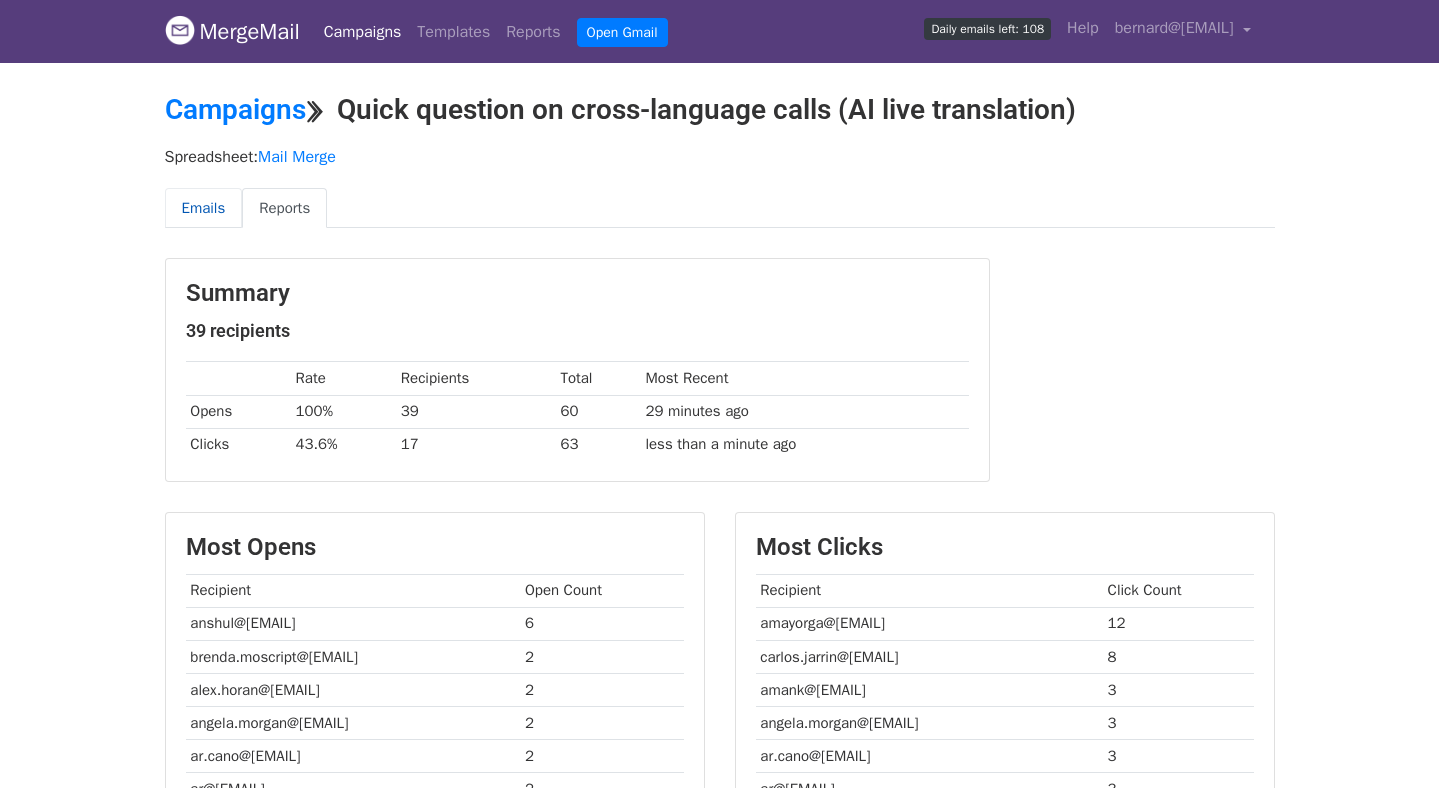 click on "Emails" at bounding box center (204, 208) 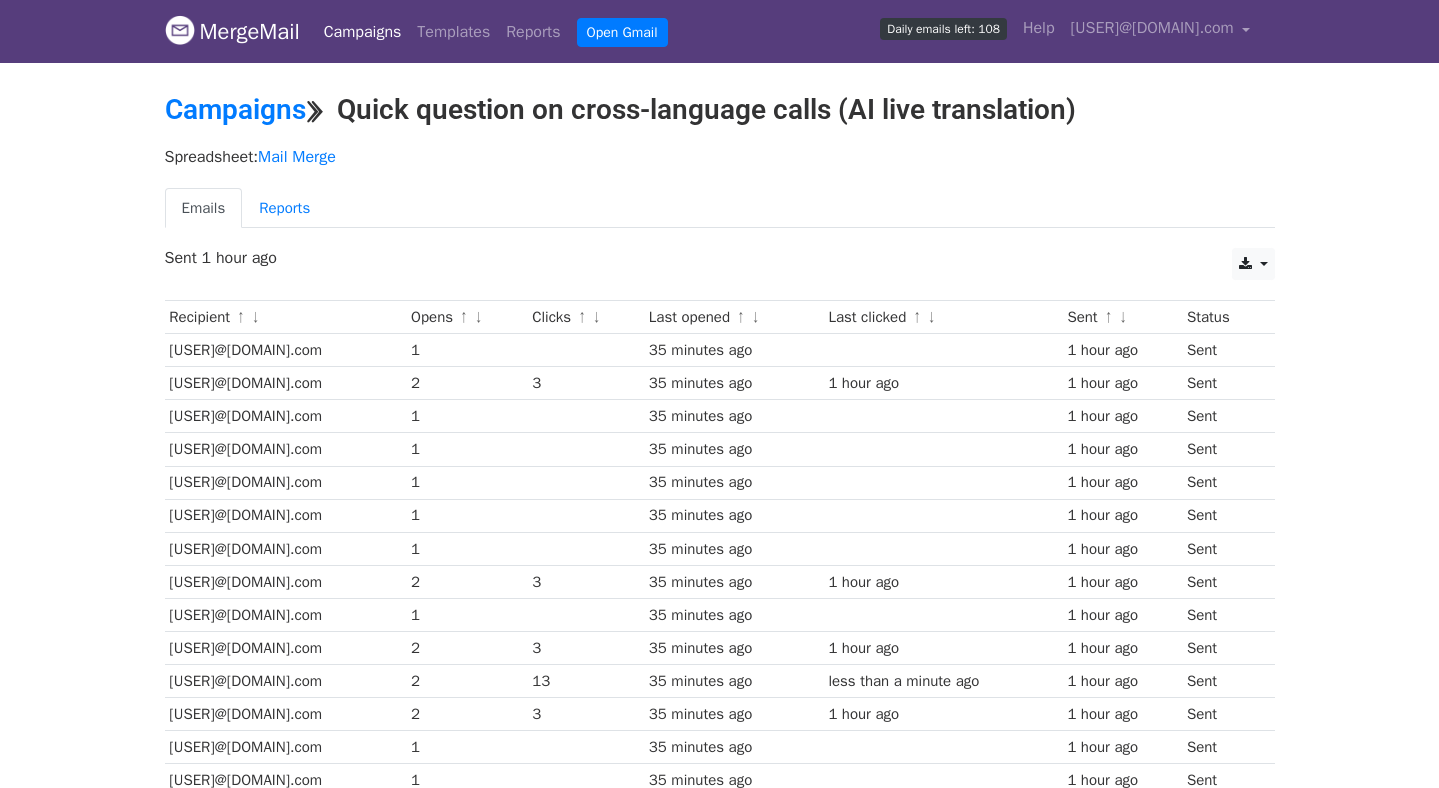 scroll, scrollTop: 0, scrollLeft: 0, axis: both 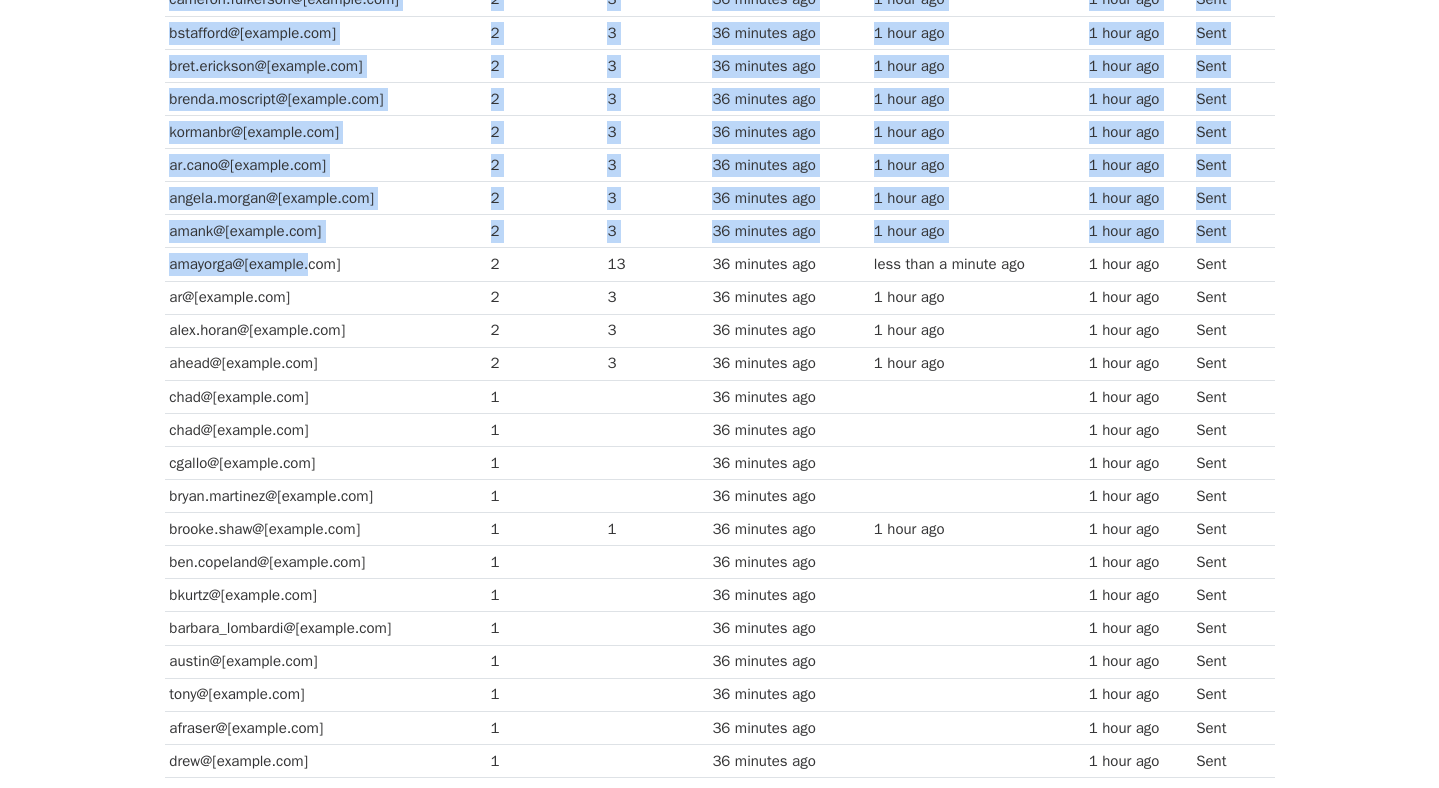 drag, startPoint x: 356, startPoint y: 259, endPoint x: 161, endPoint y: 258, distance: 195.00256 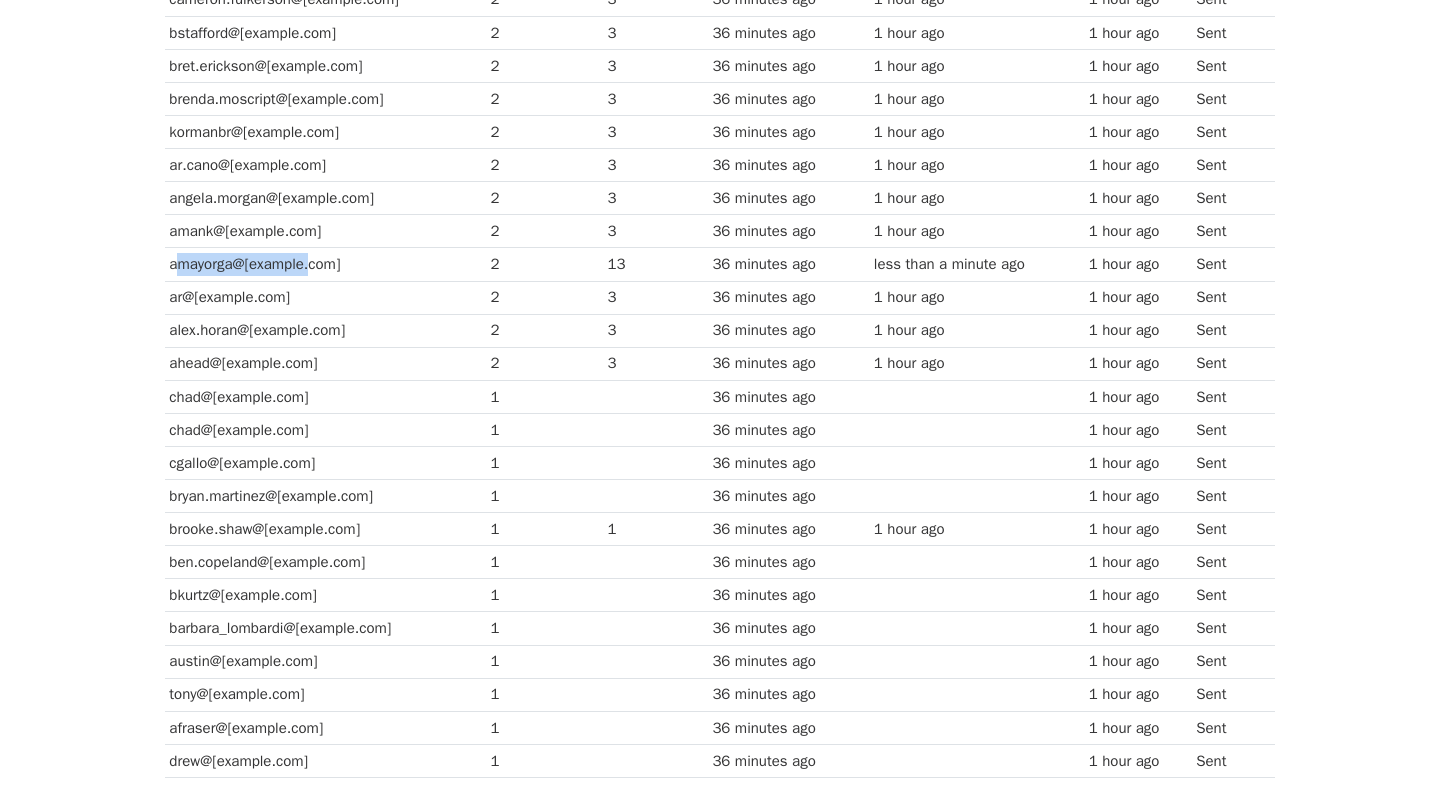 drag, startPoint x: 329, startPoint y: 265, endPoint x: 170, endPoint y: 265, distance: 159 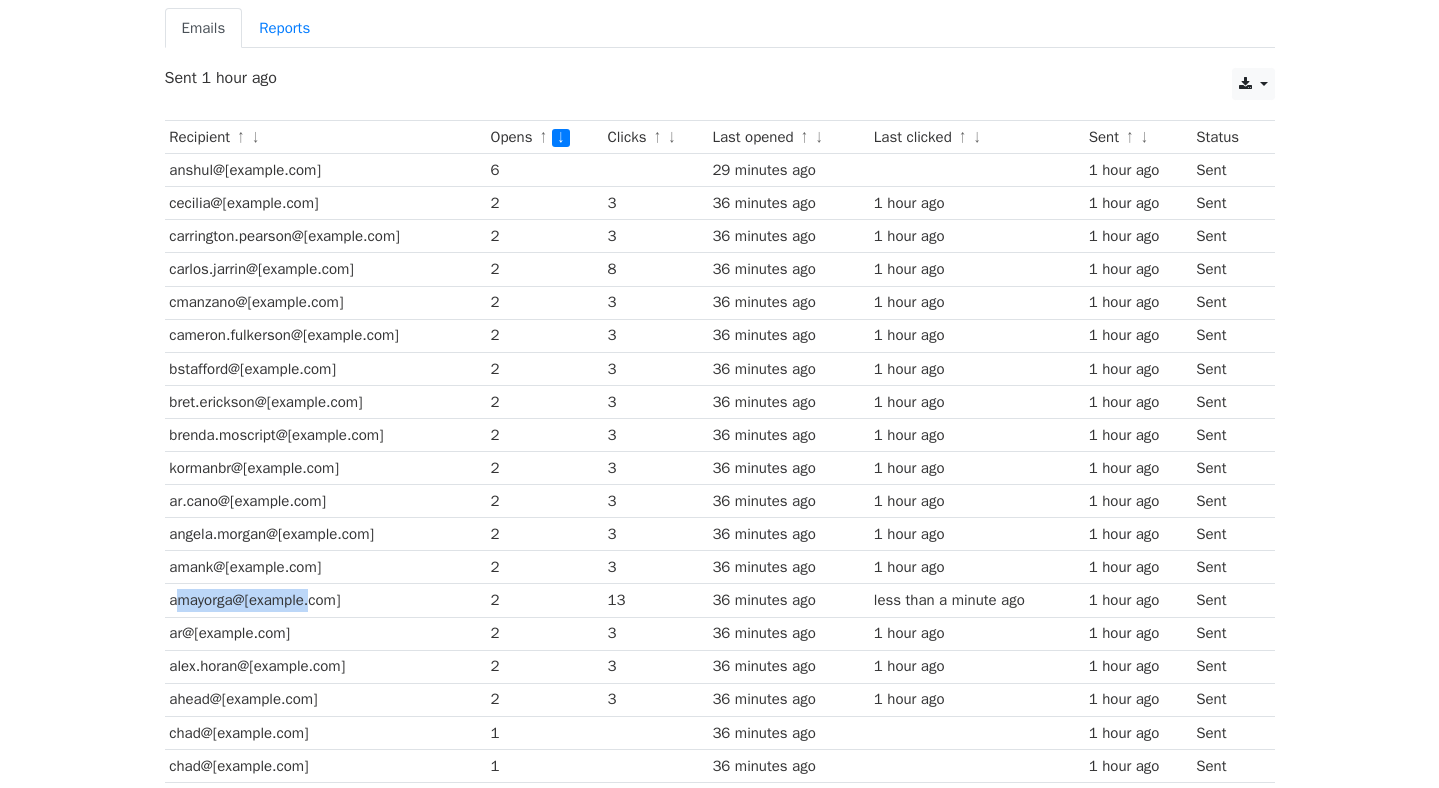 scroll, scrollTop: 175, scrollLeft: 0, axis: vertical 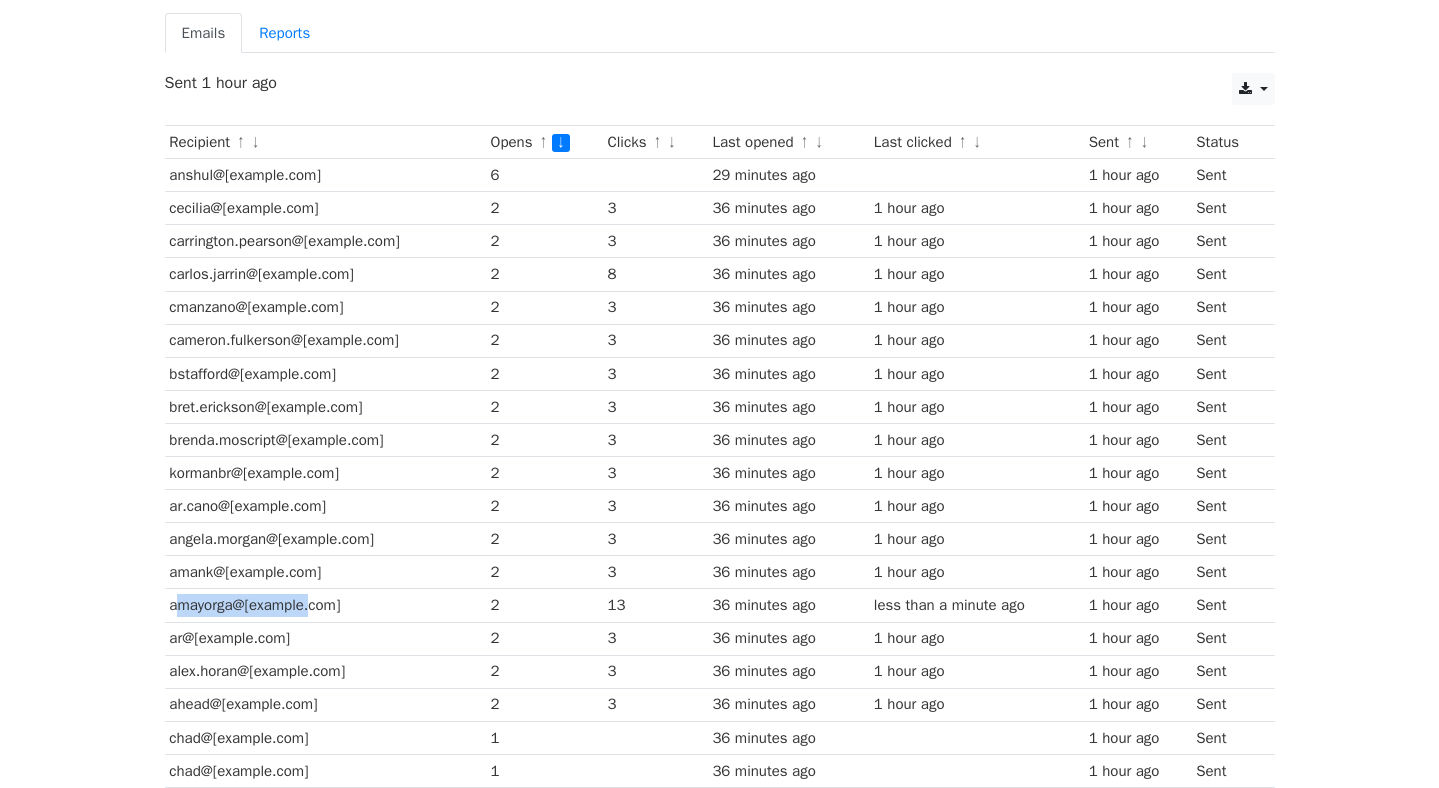 drag, startPoint x: 394, startPoint y: 169, endPoint x: 174, endPoint y: 171, distance: 220.0091 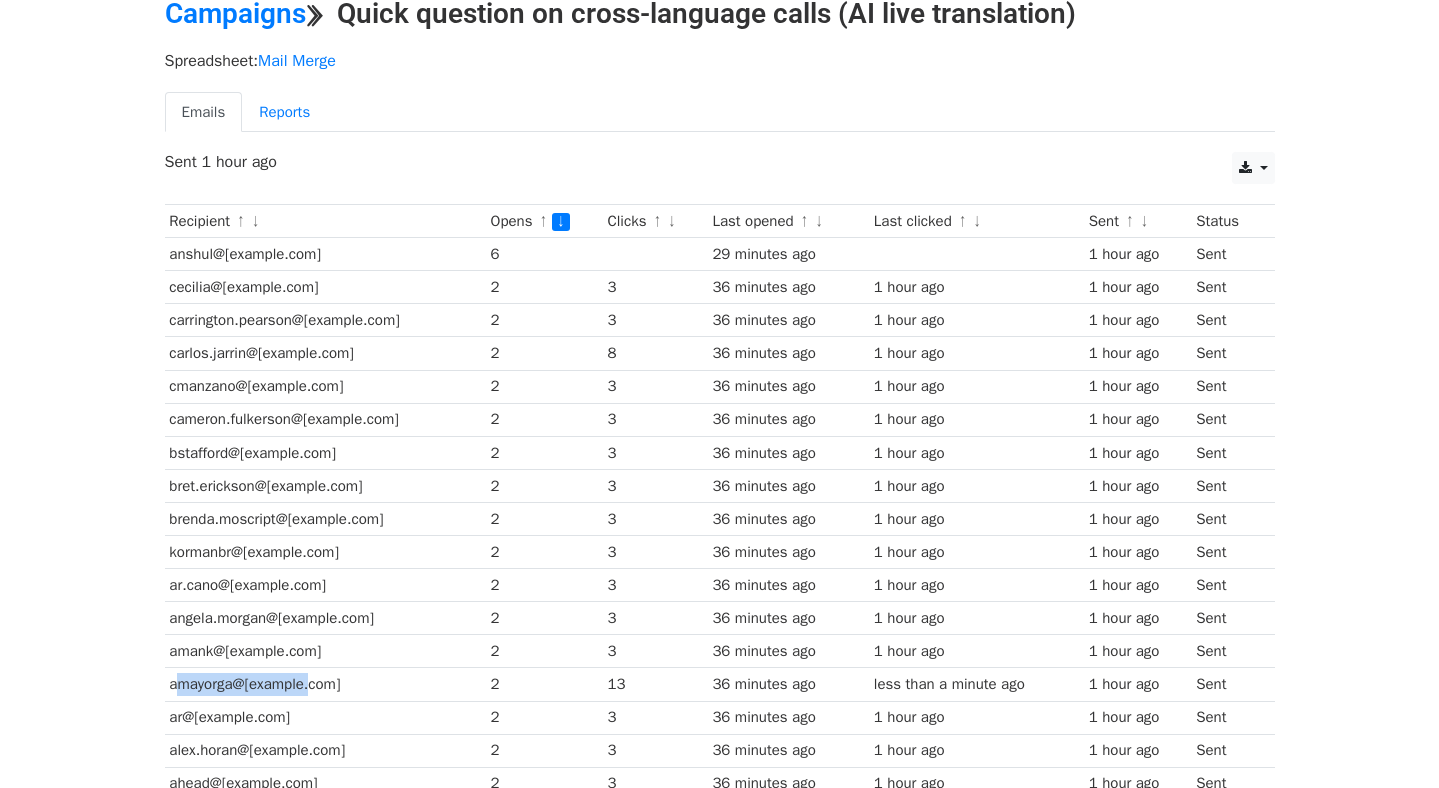 scroll, scrollTop: 0, scrollLeft: 0, axis: both 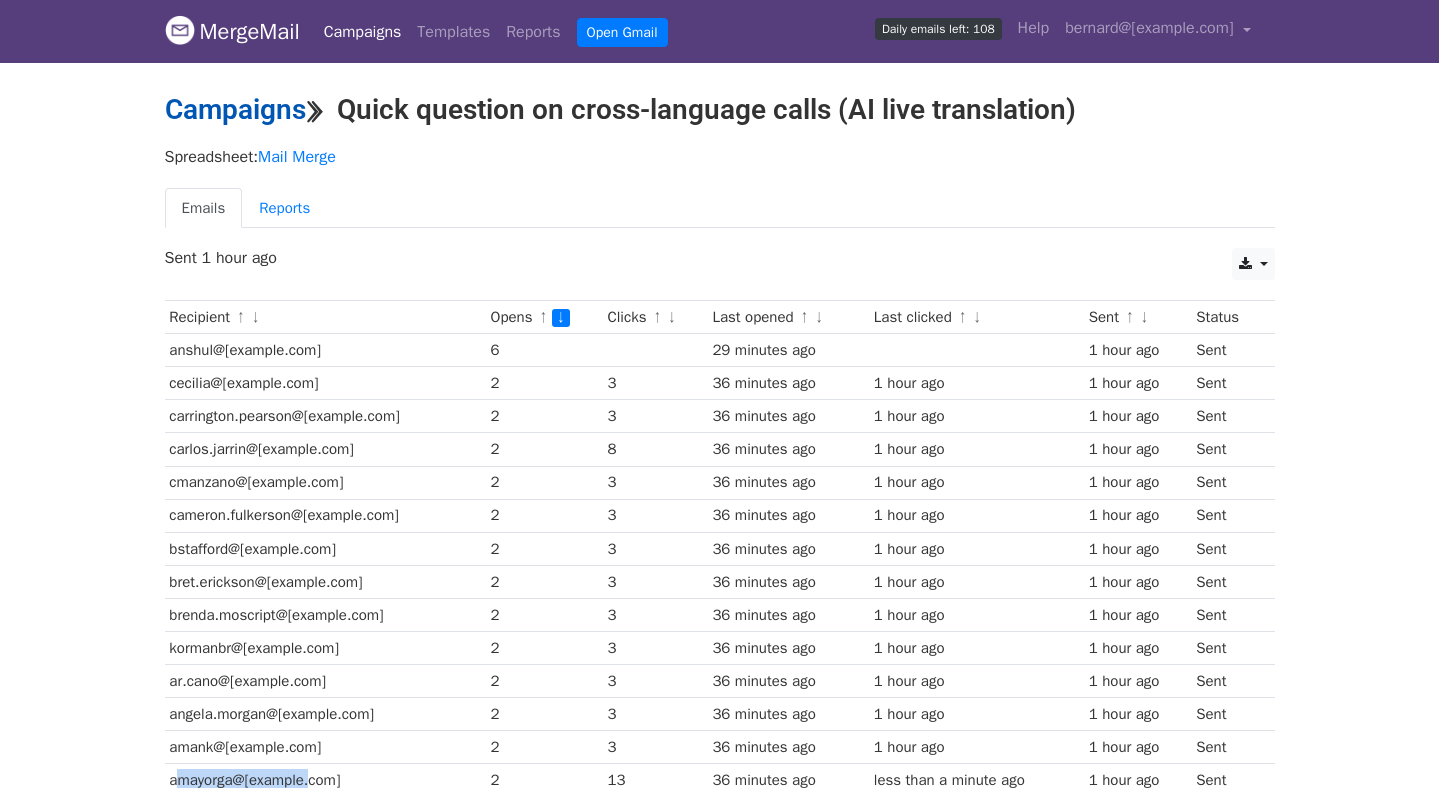click on "Campaigns" at bounding box center [235, 109] 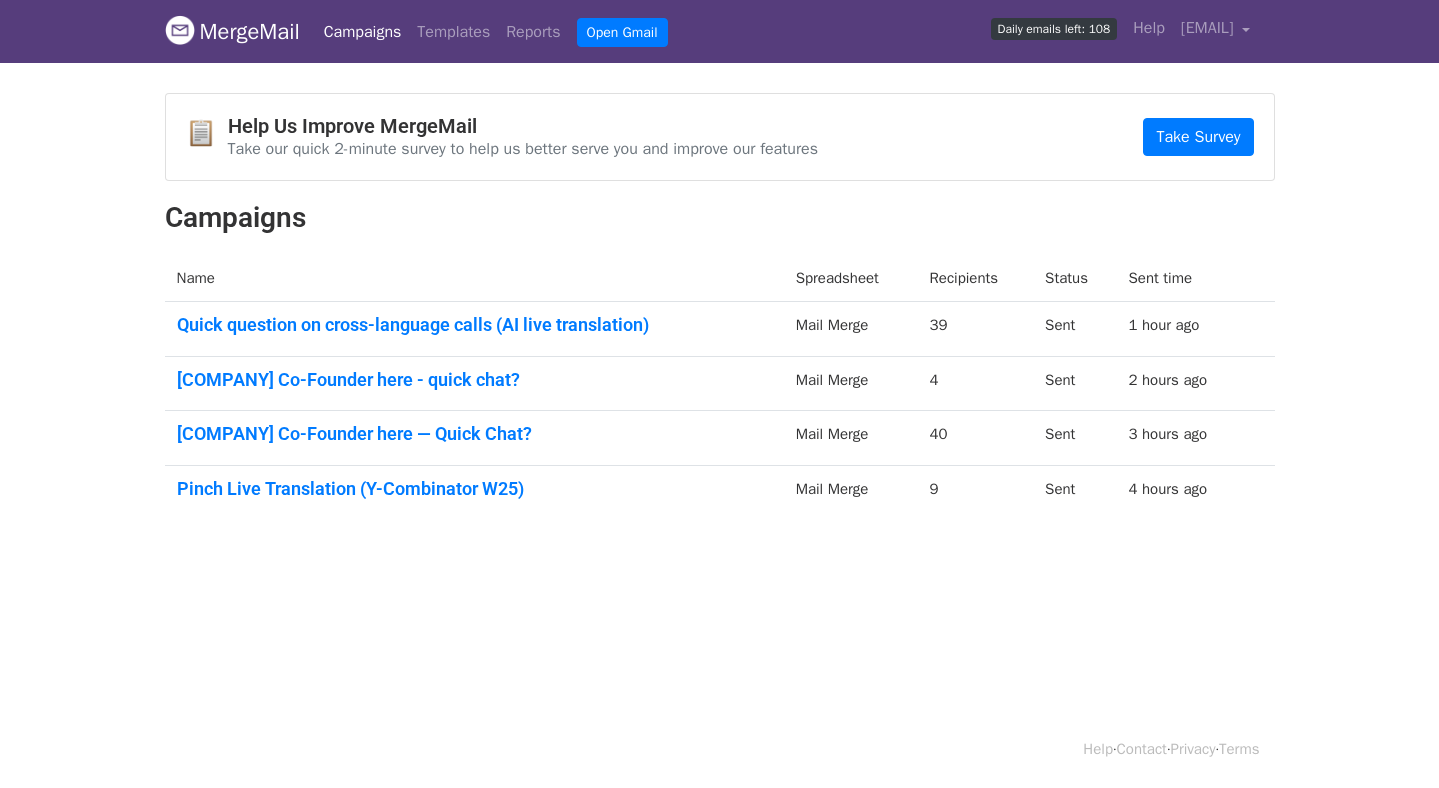 scroll, scrollTop: 0, scrollLeft: 0, axis: both 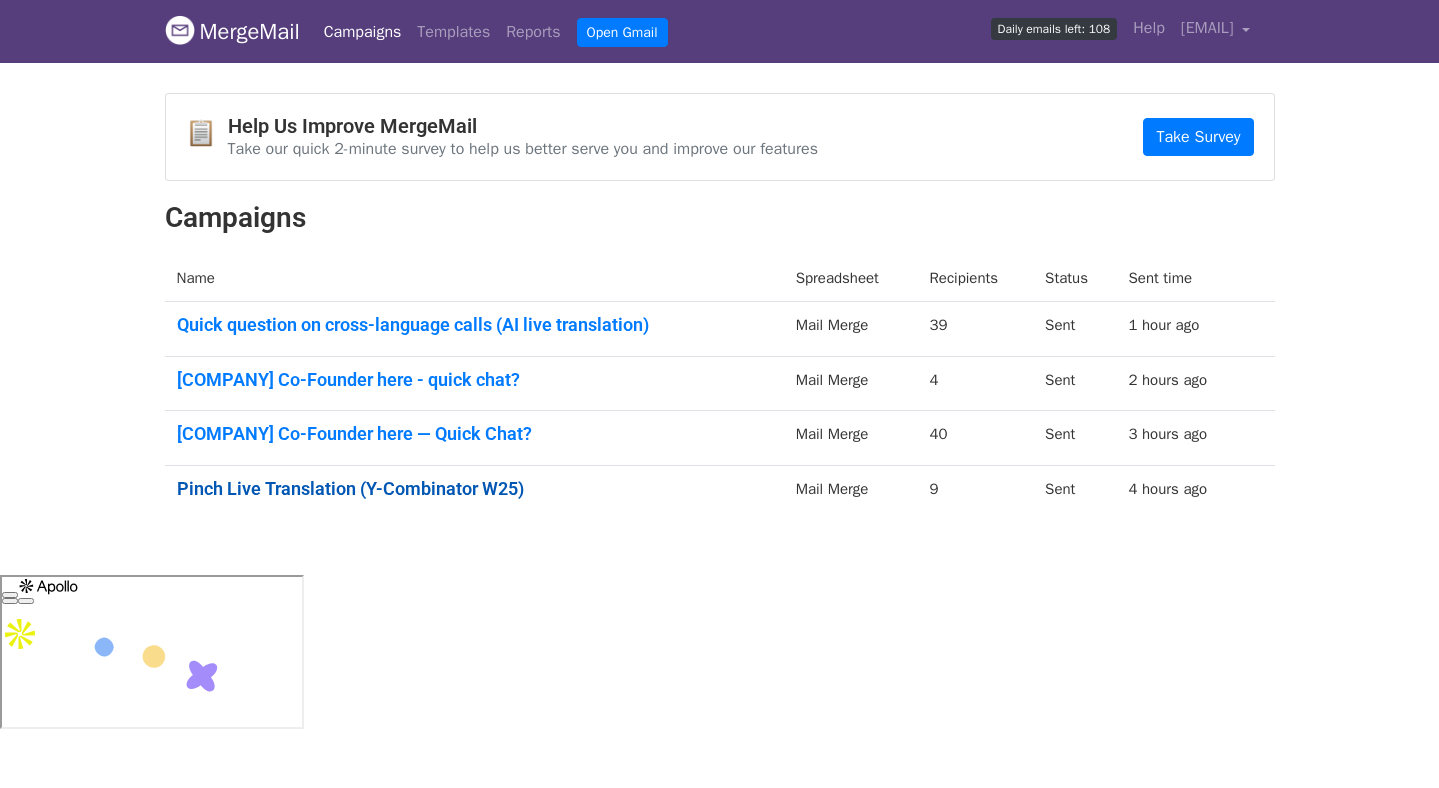click on "Pinch Live Translation (Y-Combinator W25)" at bounding box center (474, 489) 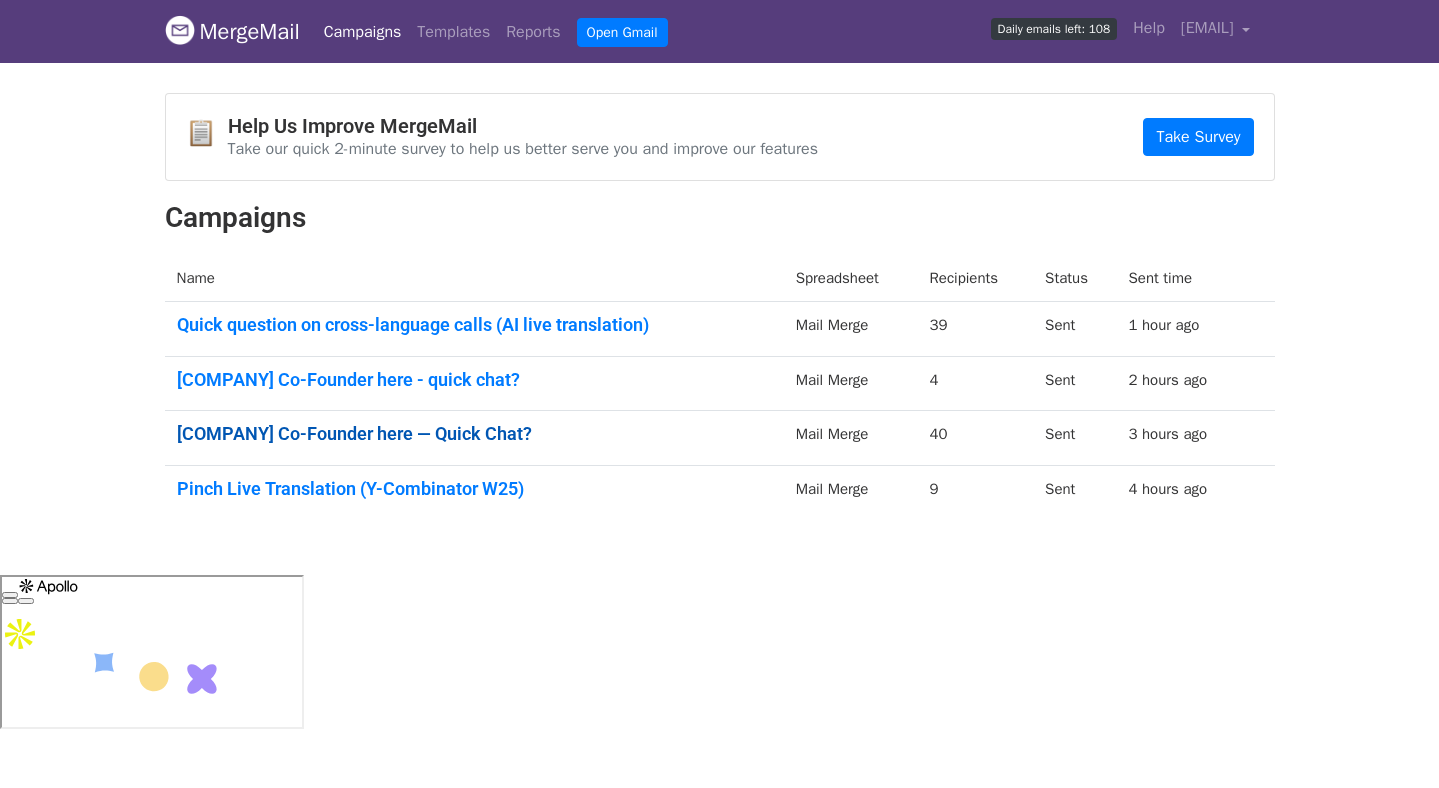 click on "Pinch Co-Founder here — Quick Chat?" at bounding box center [474, 434] 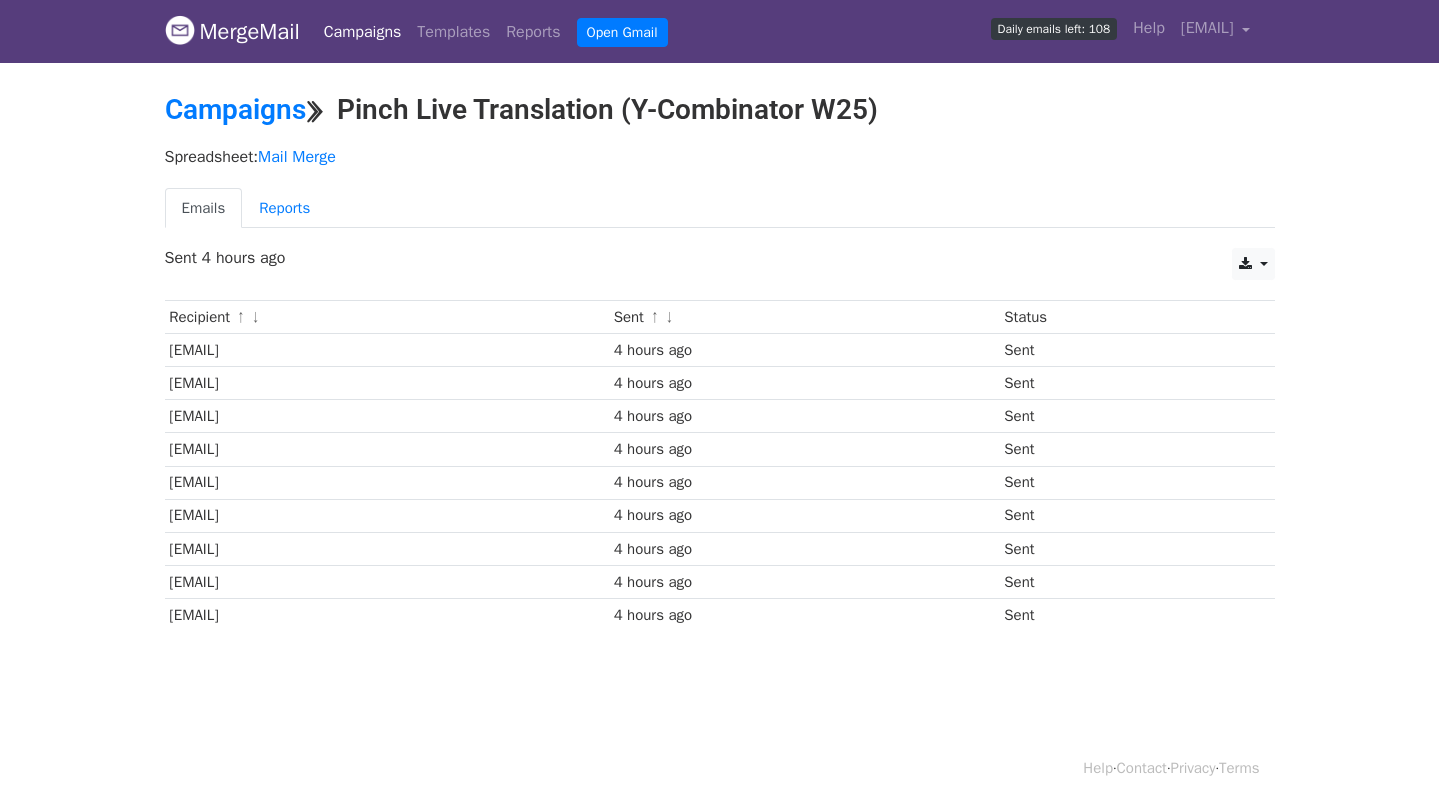scroll, scrollTop: 0, scrollLeft: 0, axis: both 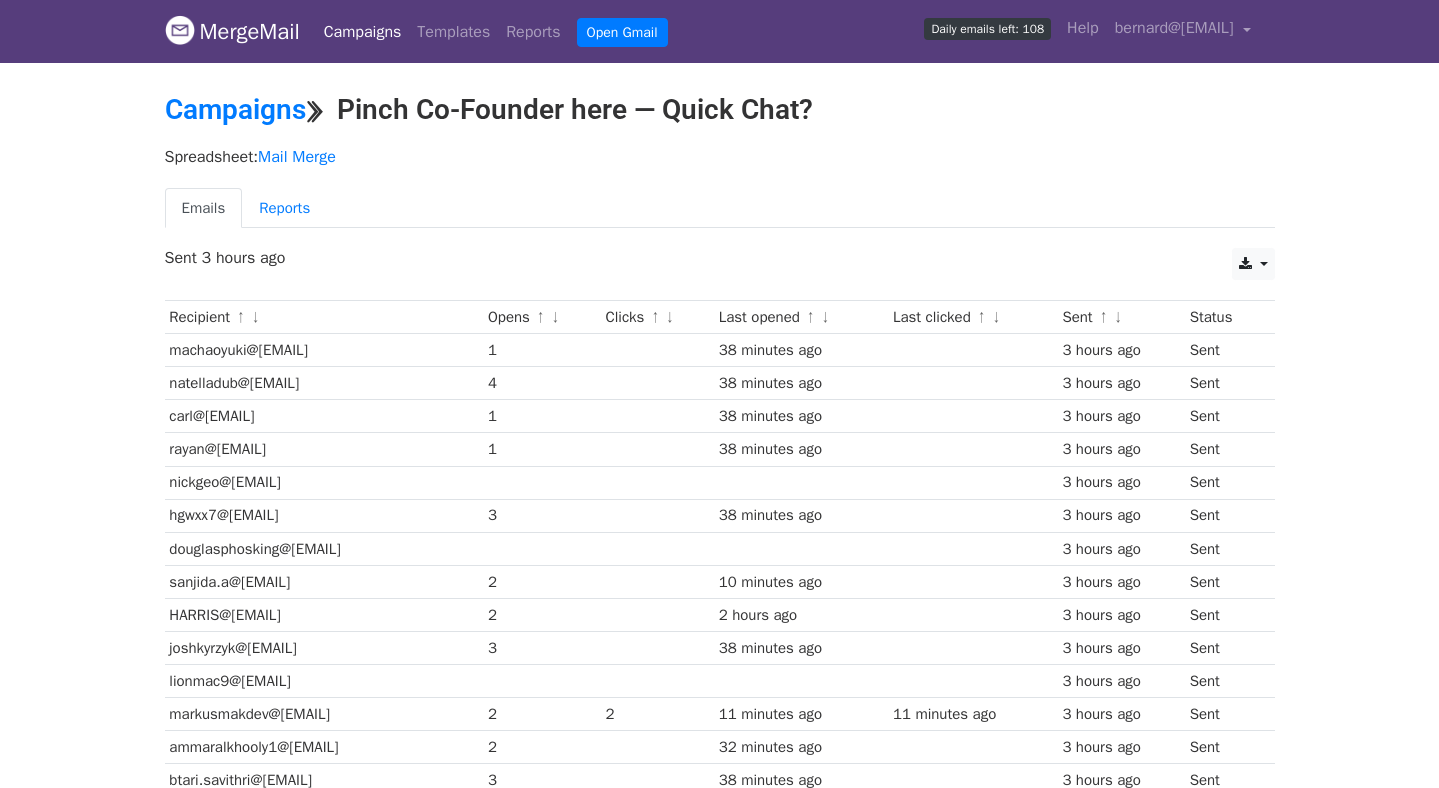 click on "↓" at bounding box center [555, 318] 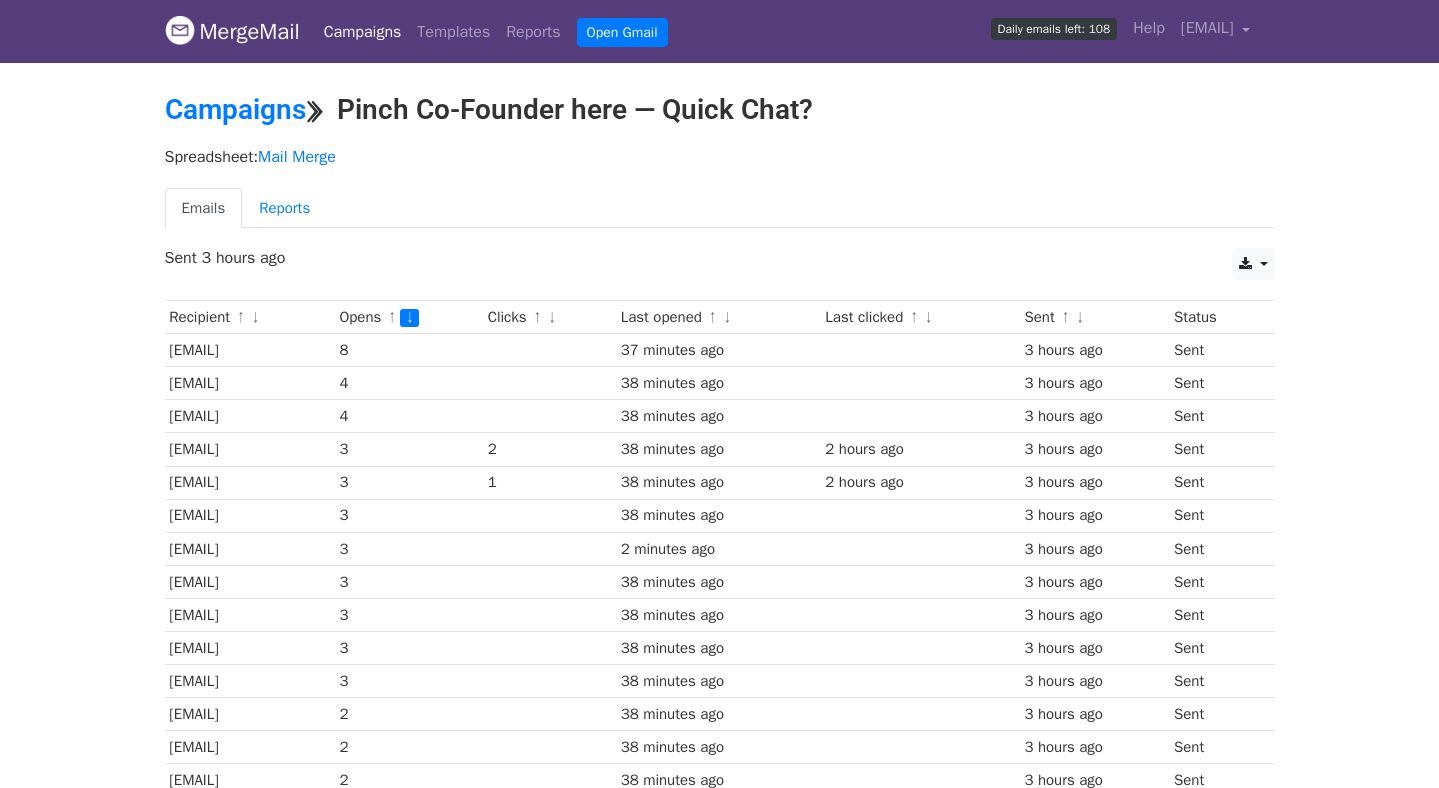 scroll, scrollTop: 1046, scrollLeft: 0, axis: vertical 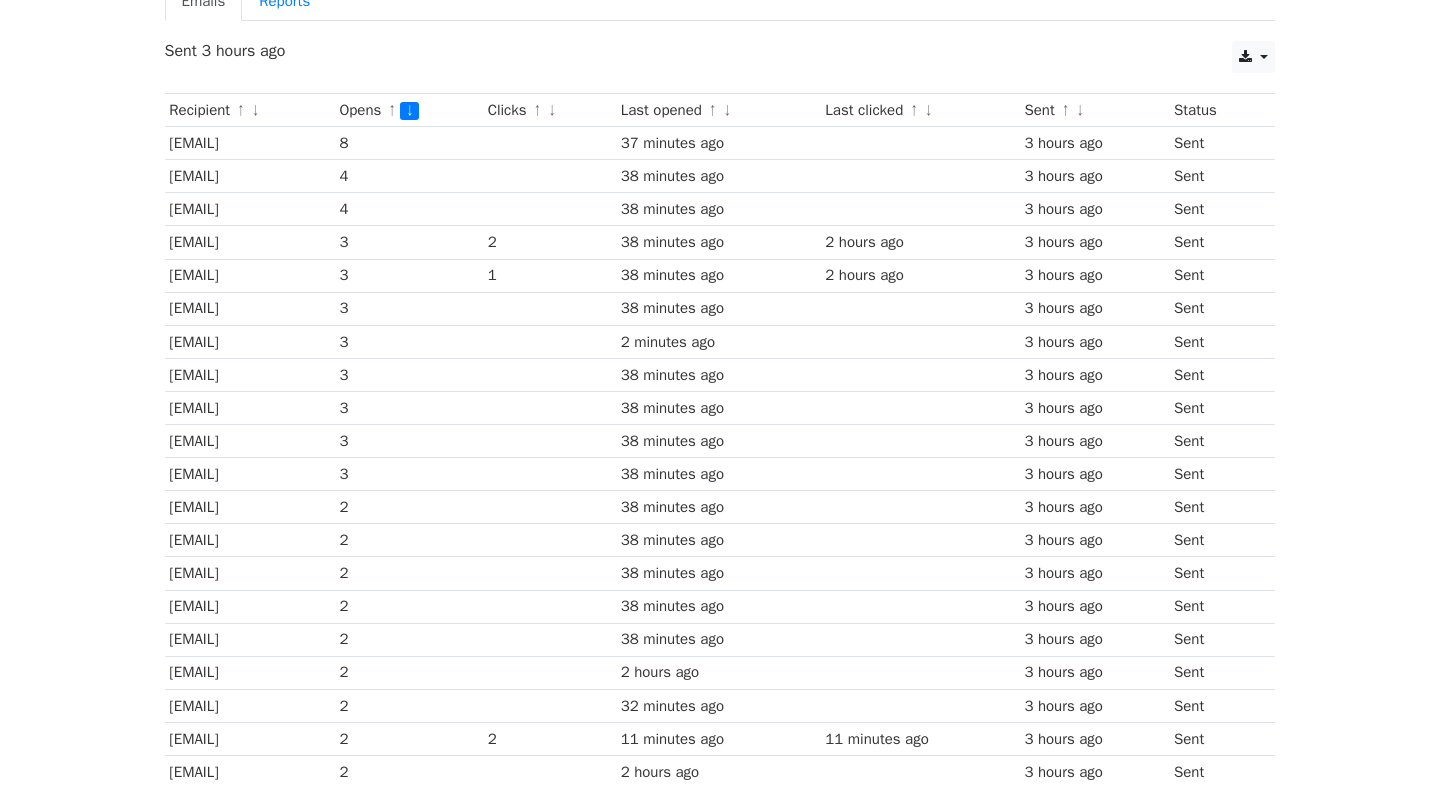 drag, startPoint x: 325, startPoint y: 142, endPoint x: 168, endPoint y: 149, distance: 157.15598 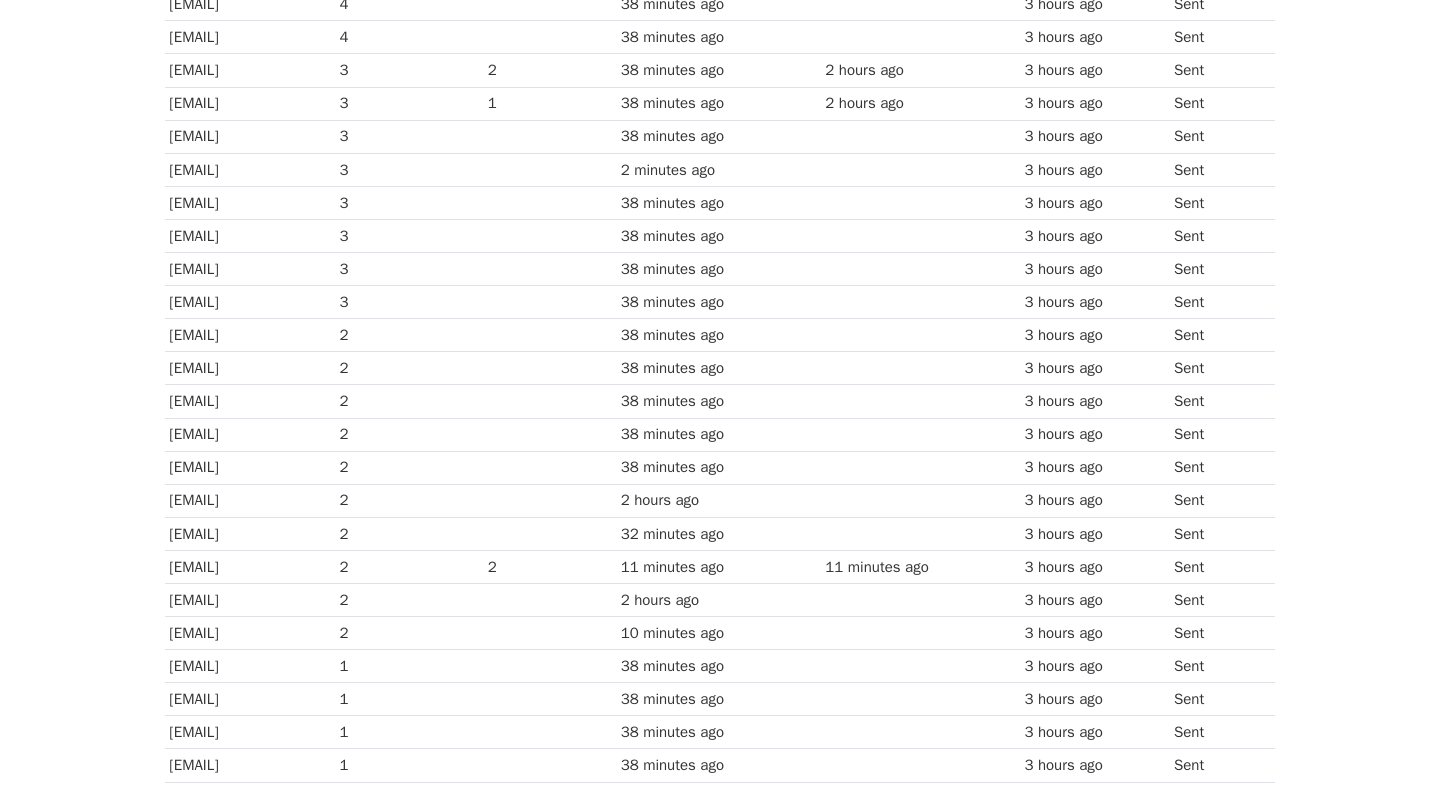 scroll, scrollTop: 36, scrollLeft: 0, axis: vertical 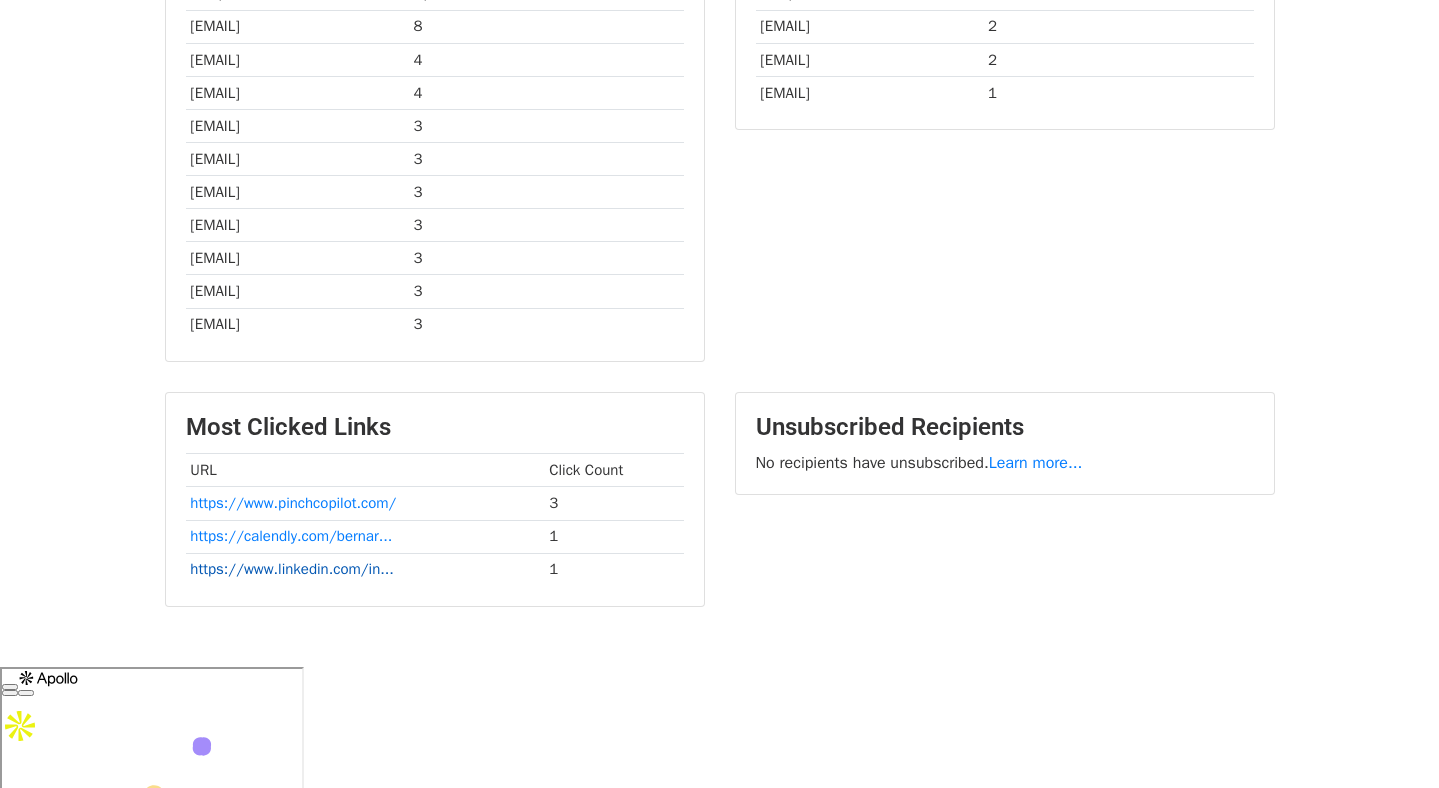 click on "https://www.linkedin.com/in..." at bounding box center (291, 569) 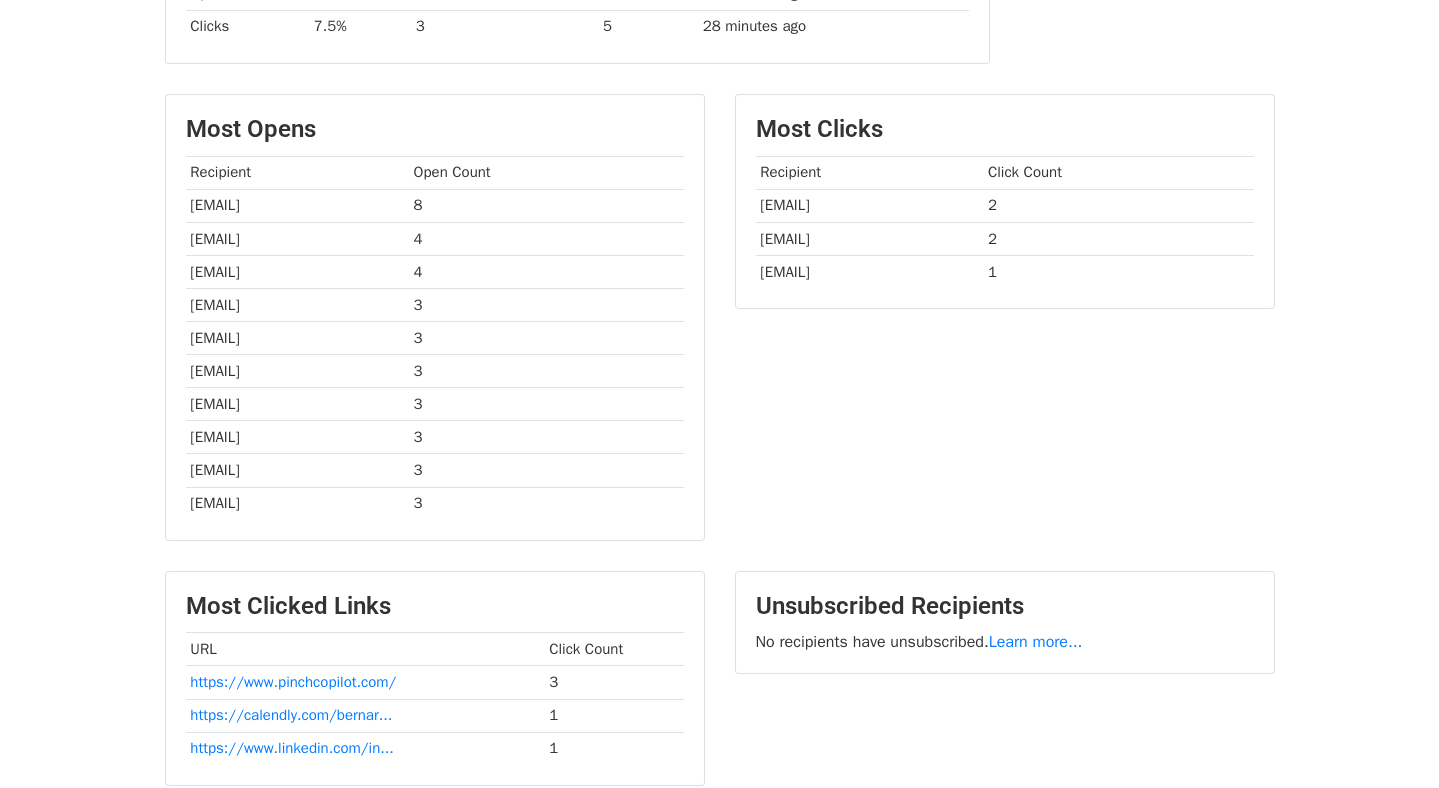scroll, scrollTop: 530, scrollLeft: 0, axis: vertical 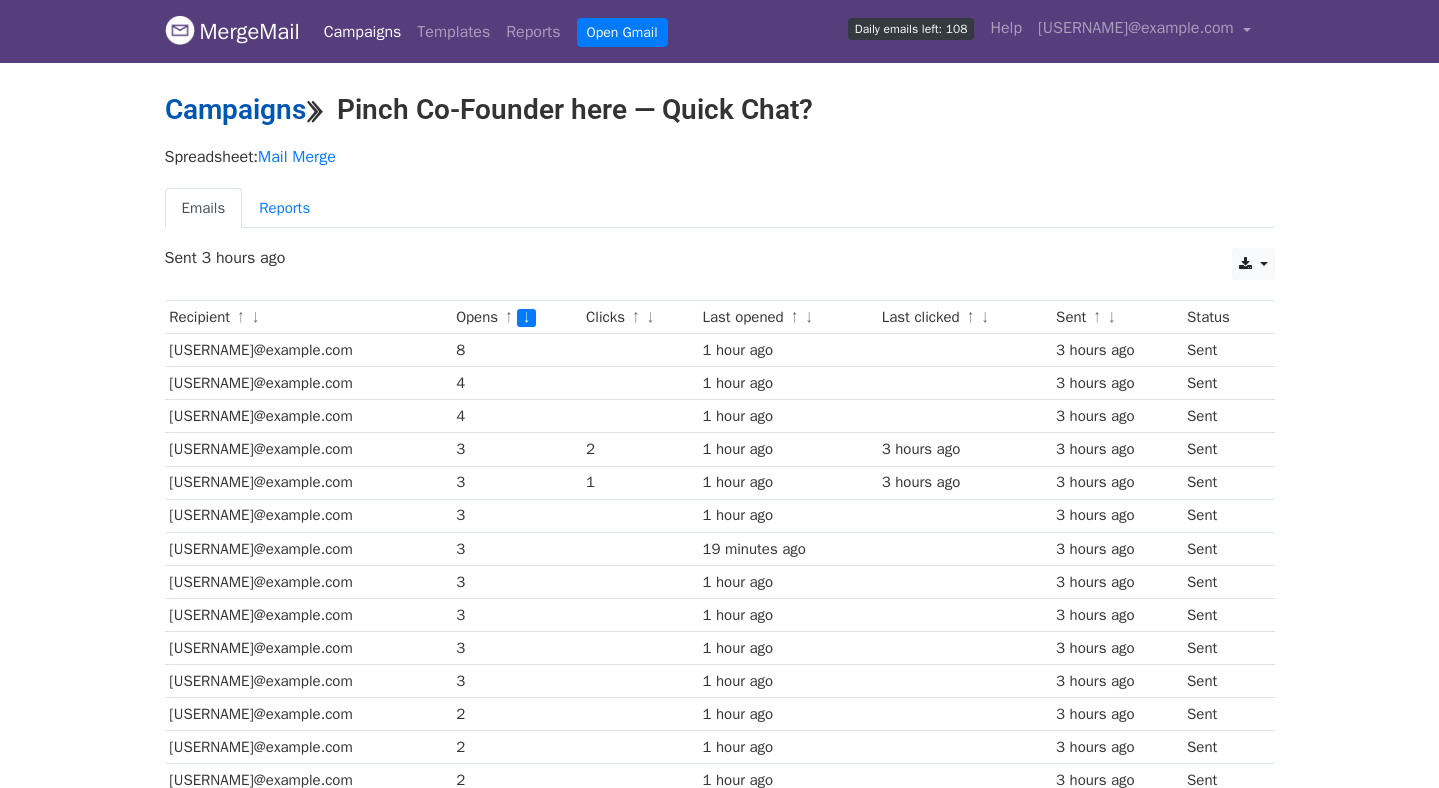 click on "Campaigns" at bounding box center (235, 109) 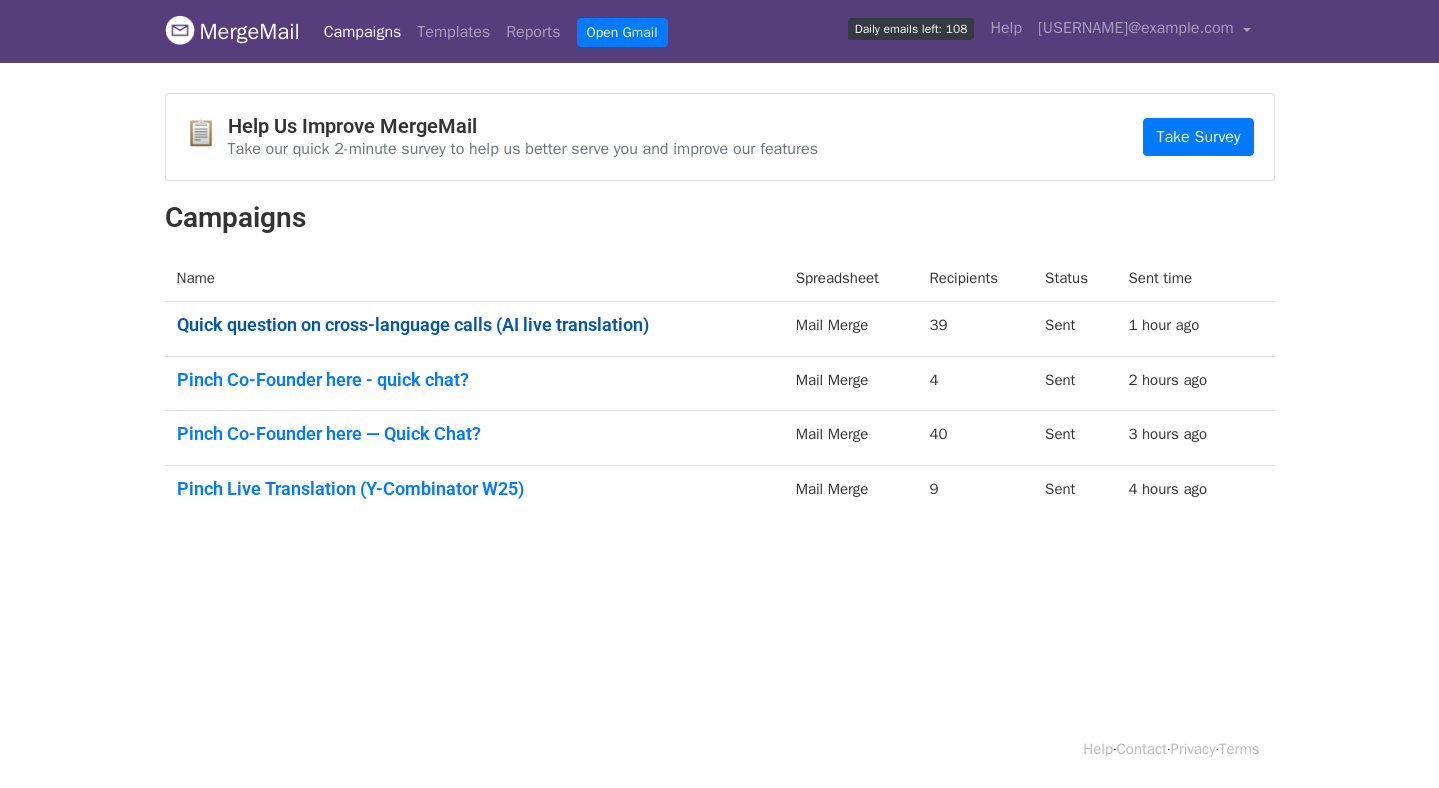 scroll, scrollTop: 0, scrollLeft: 0, axis: both 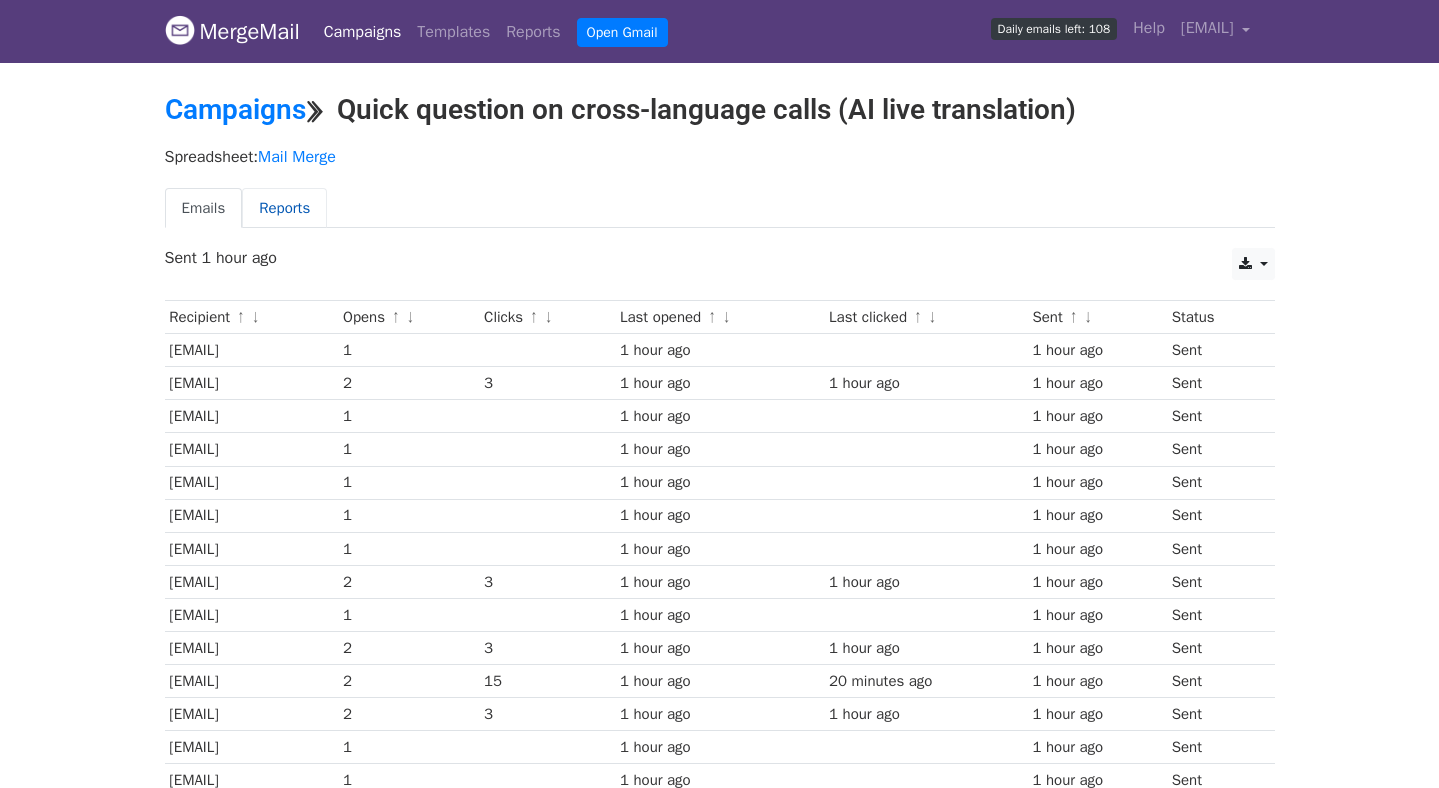click on "Reports" at bounding box center [284, 208] 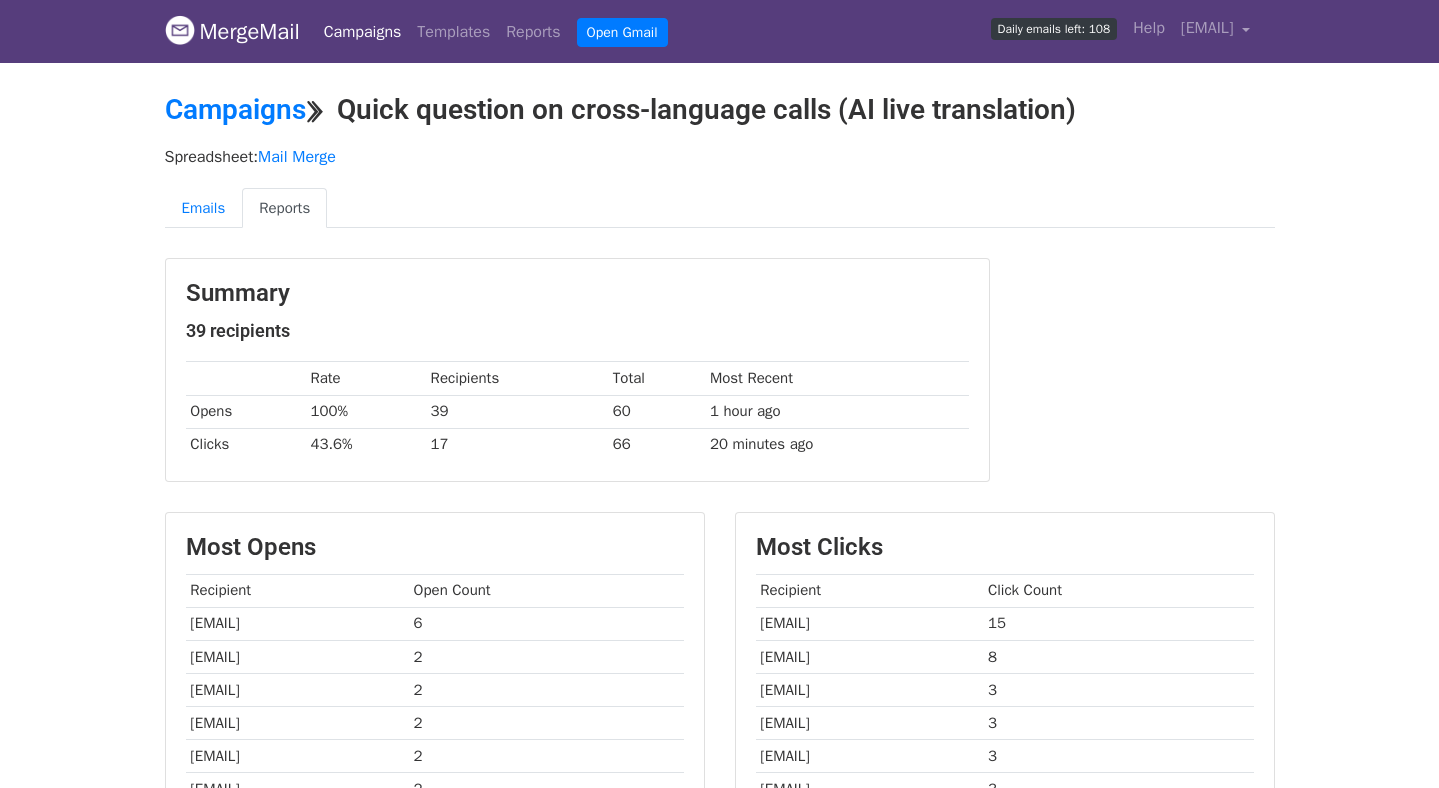 scroll, scrollTop: 0, scrollLeft: 0, axis: both 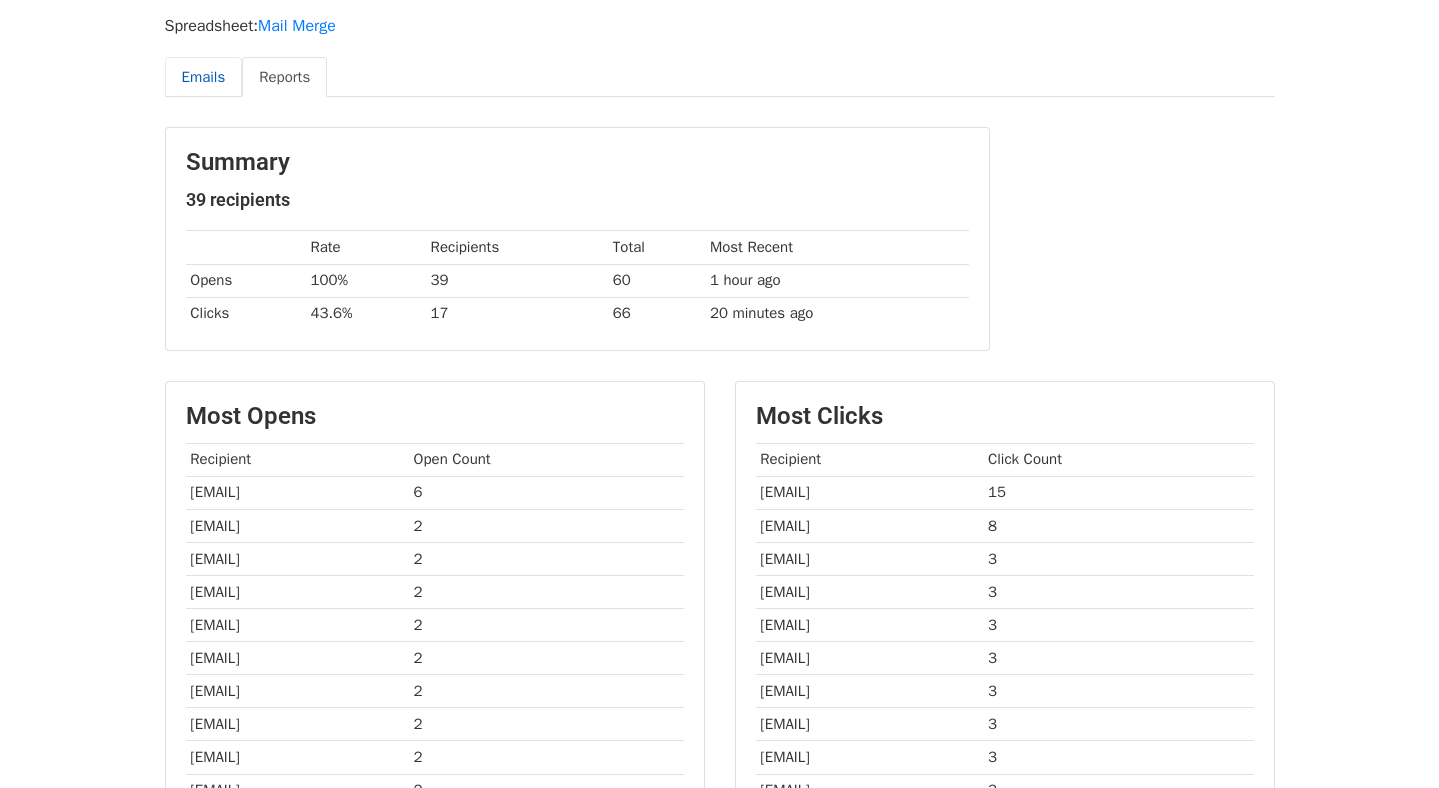 click on "Emails" at bounding box center (204, 77) 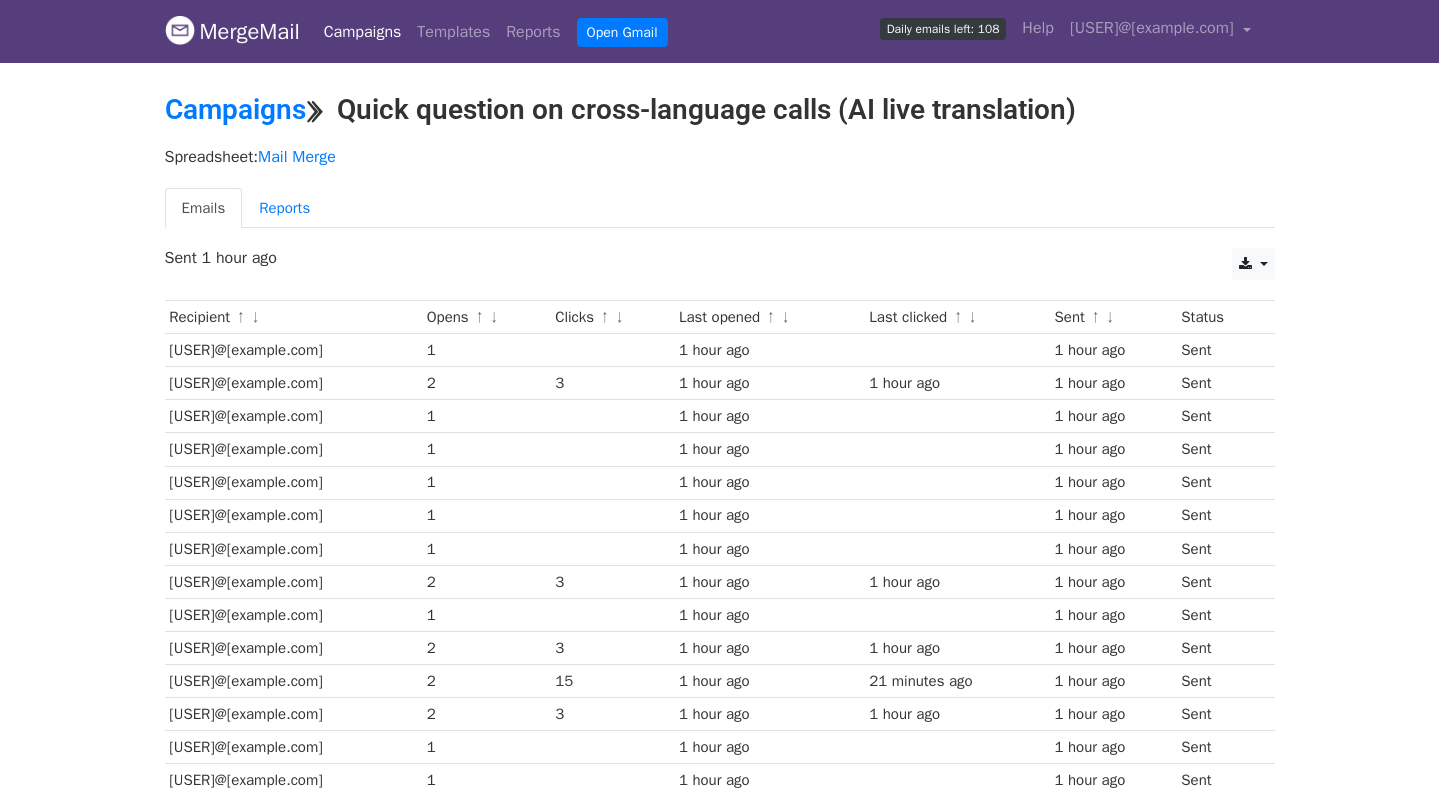 scroll, scrollTop: 0, scrollLeft: 0, axis: both 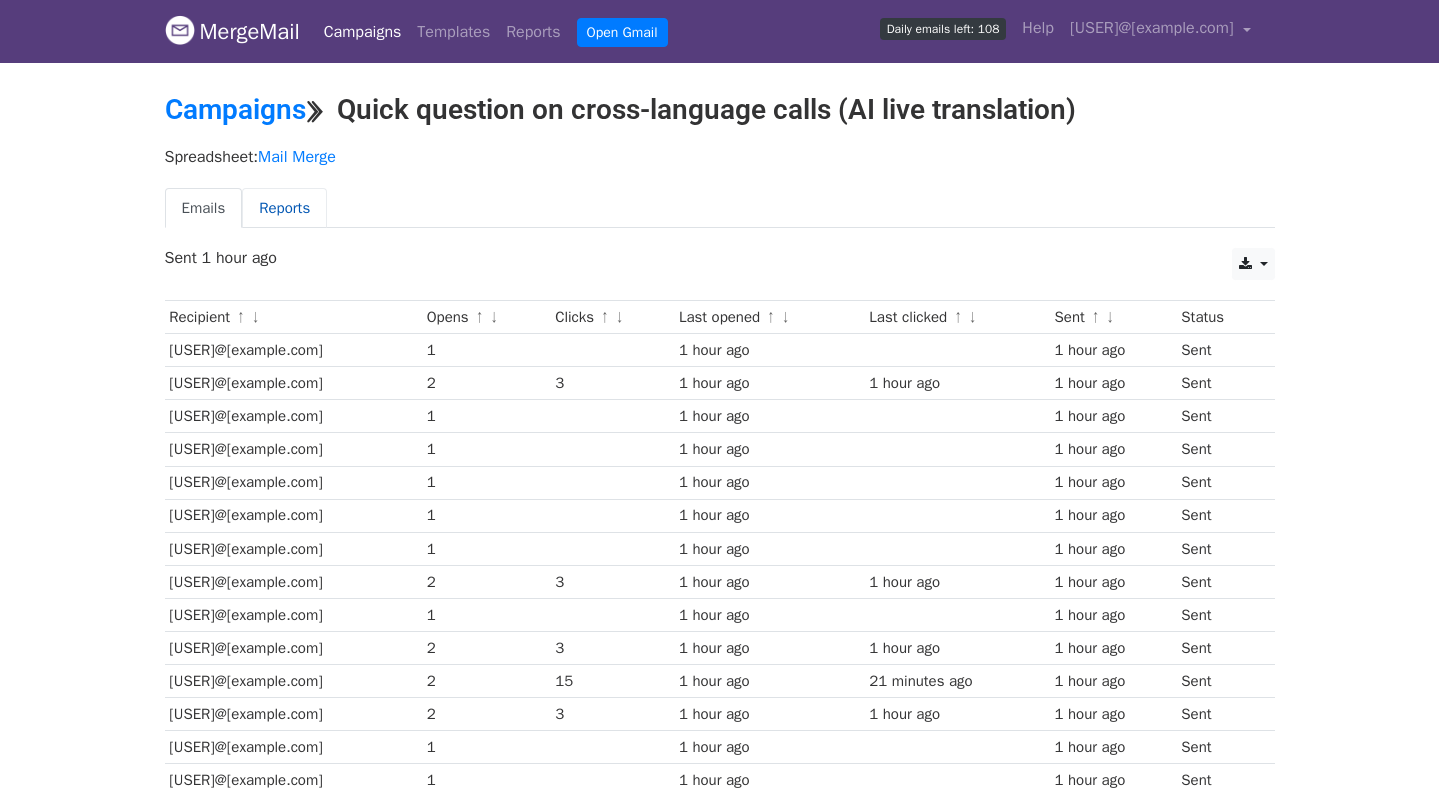 click on "Reports" at bounding box center (284, 208) 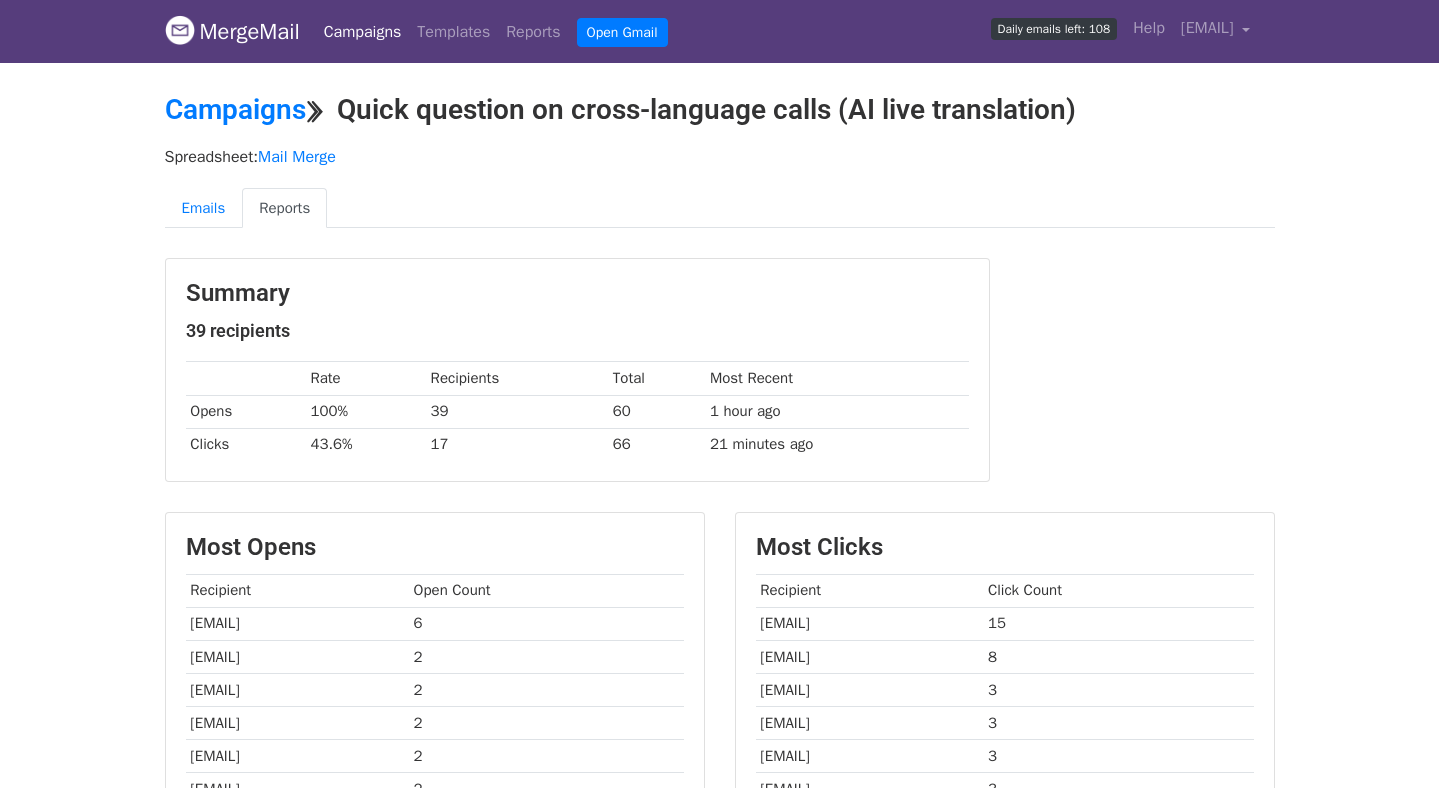 scroll, scrollTop: 0, scrollLeft: 0, axis: both 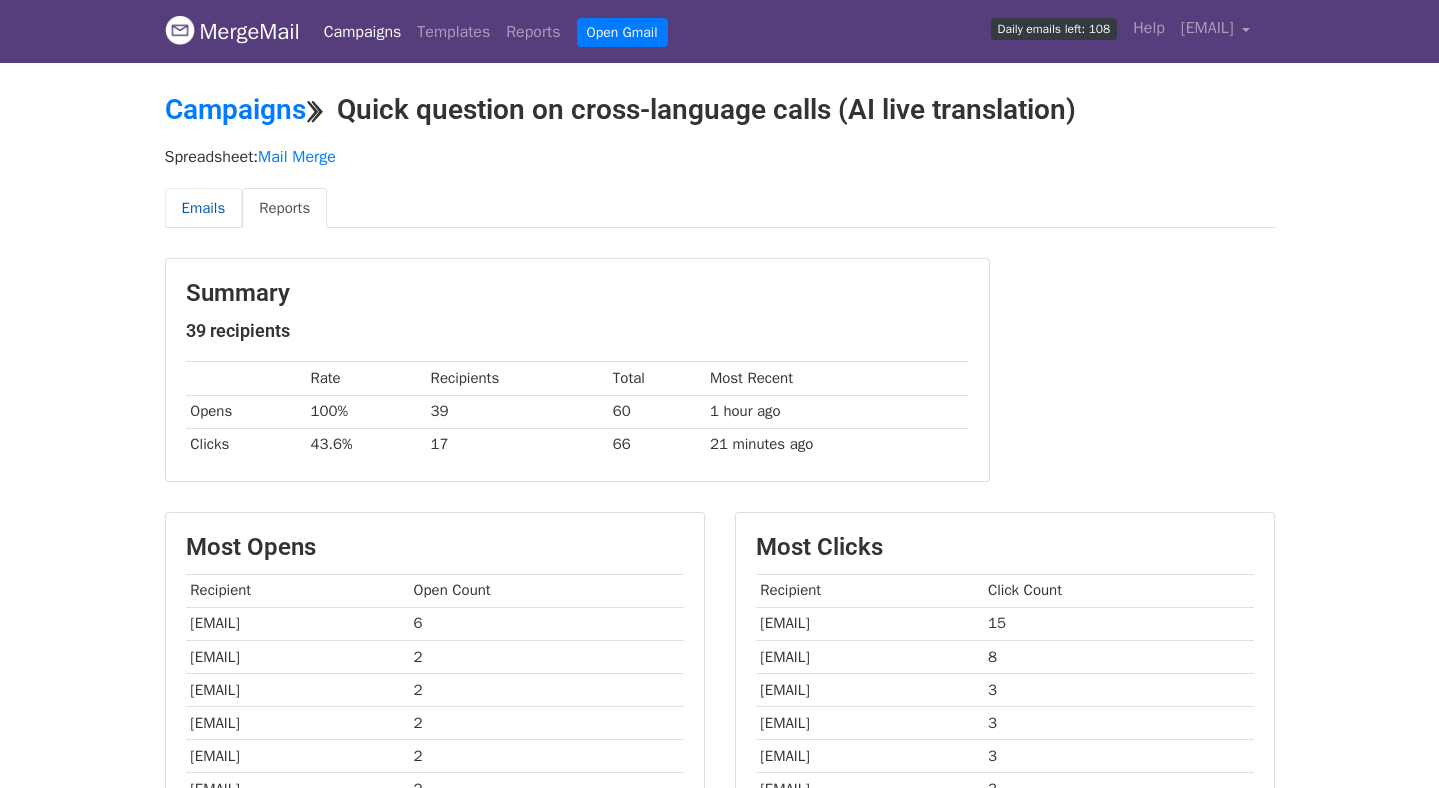 click on "Emails" at bounding box center [204, 208] 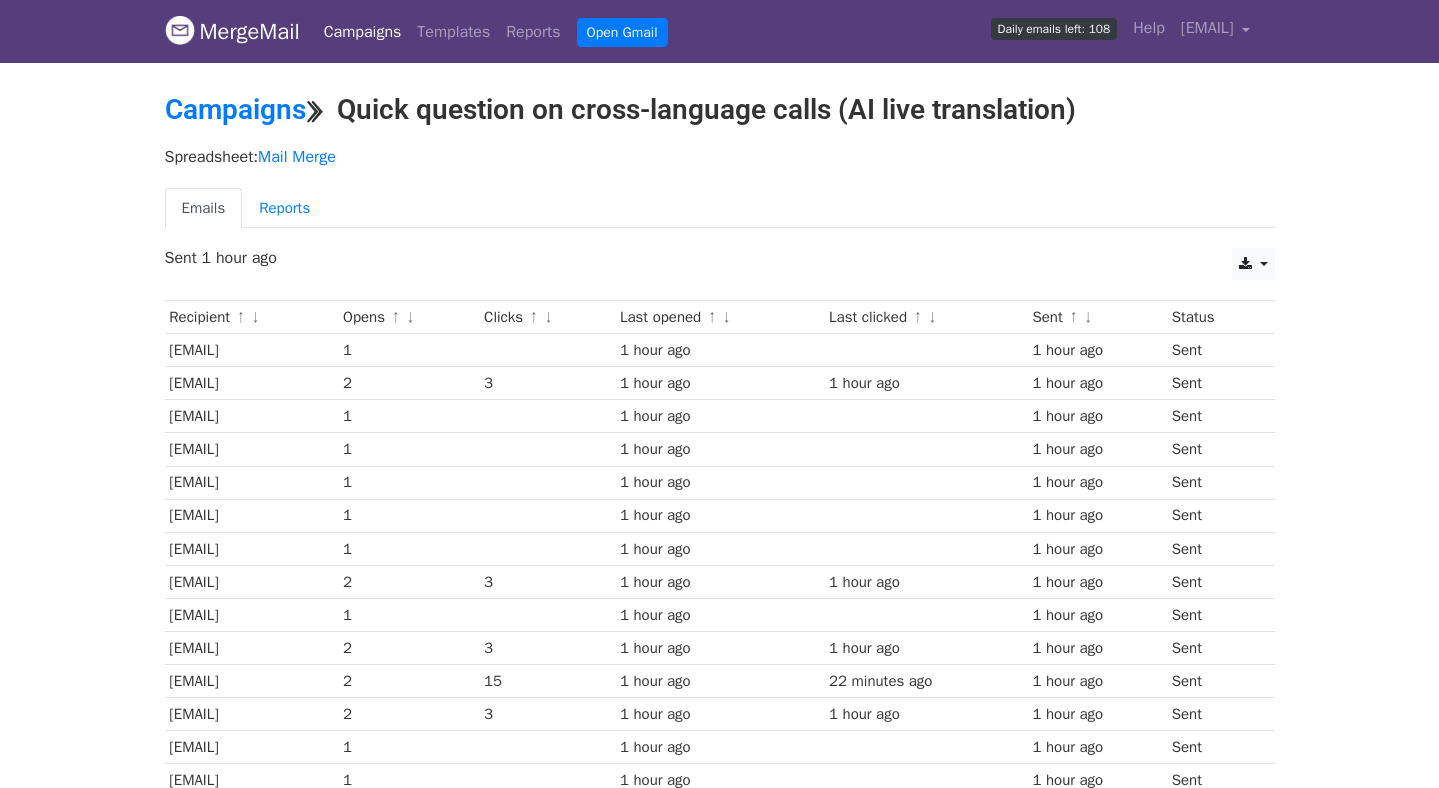 scroll, scrollTop: 0, scrollLeft: 0, axis: both 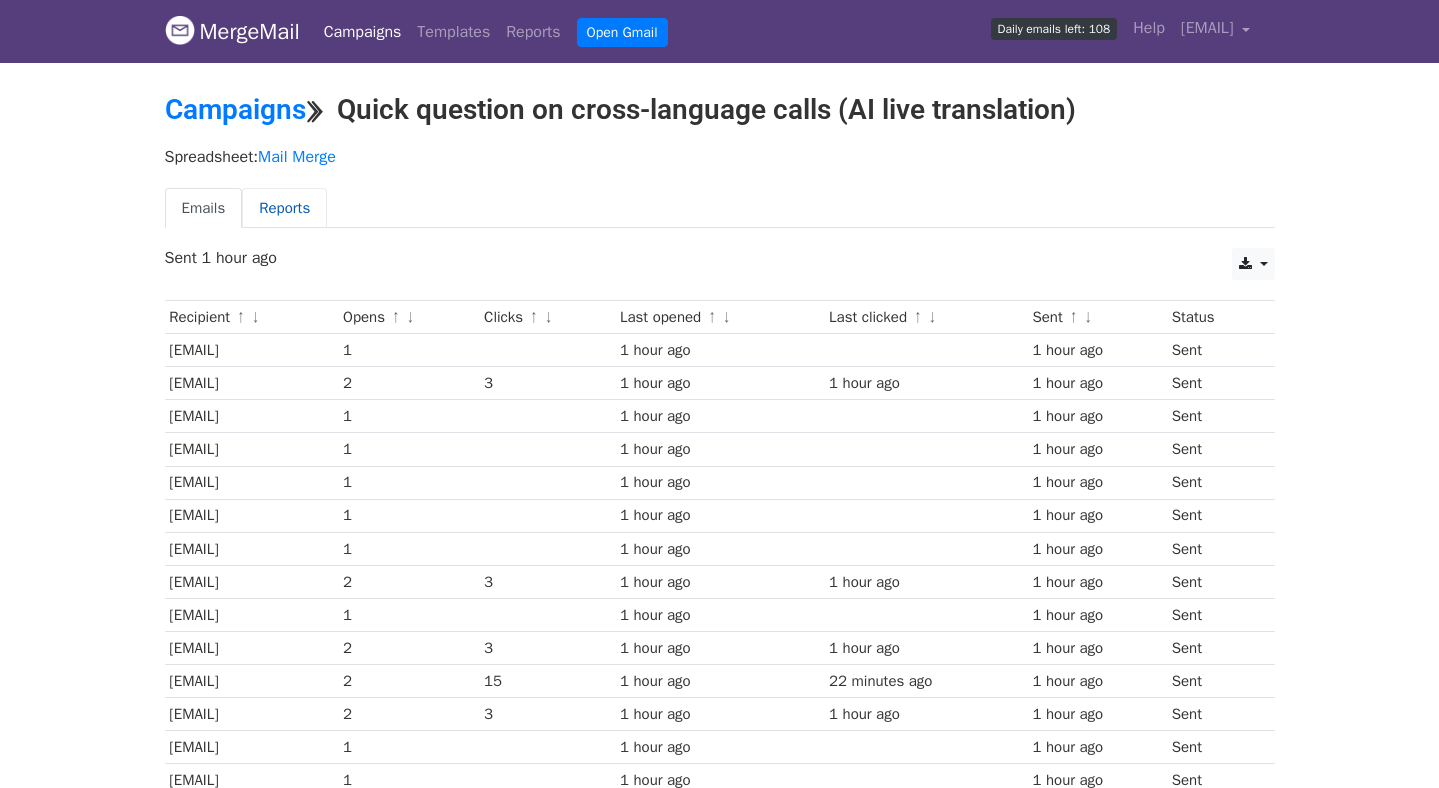 click on "Reports" at bounding box center (284, 208) 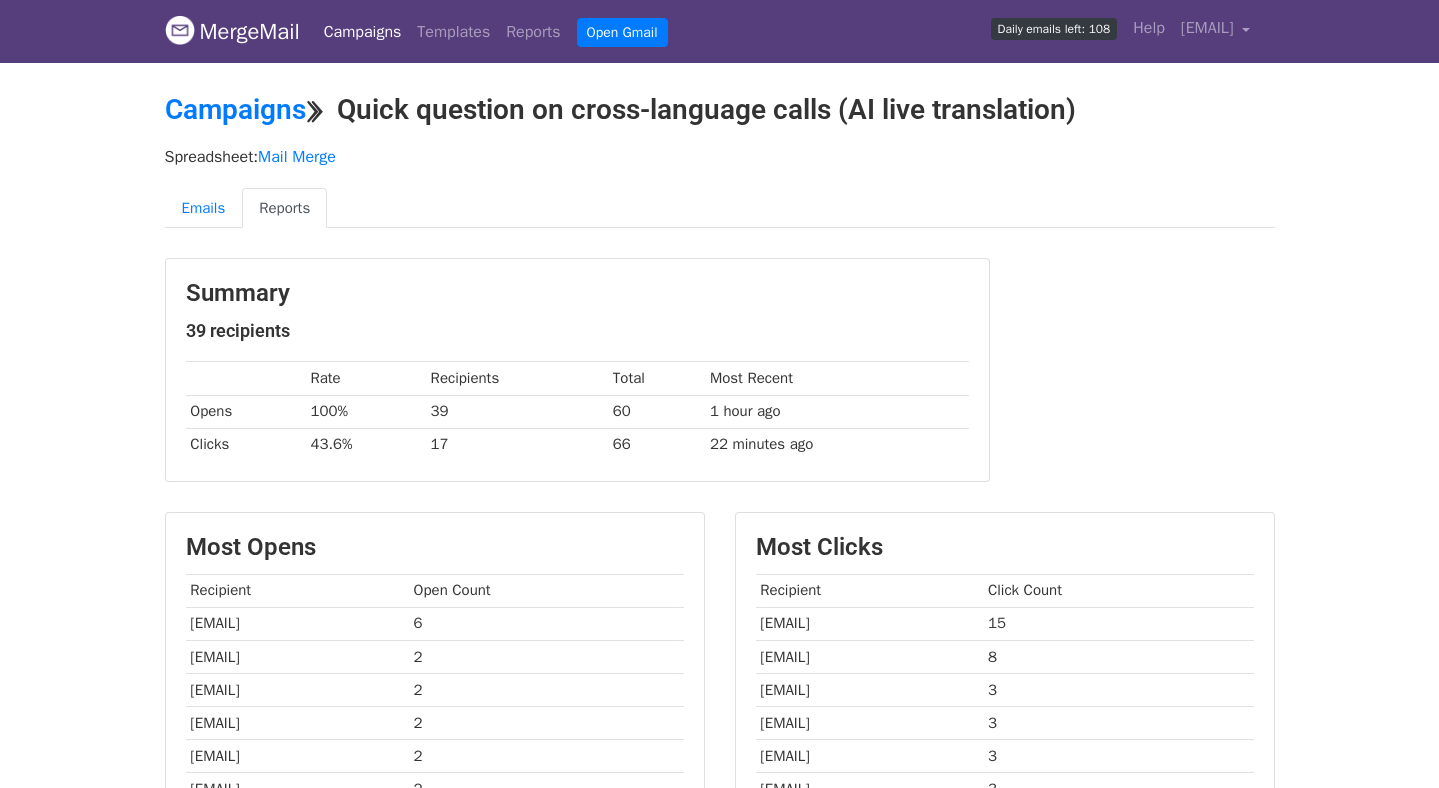 scroll, scrollTop: 0, scrollLeft: 0, axis: both 